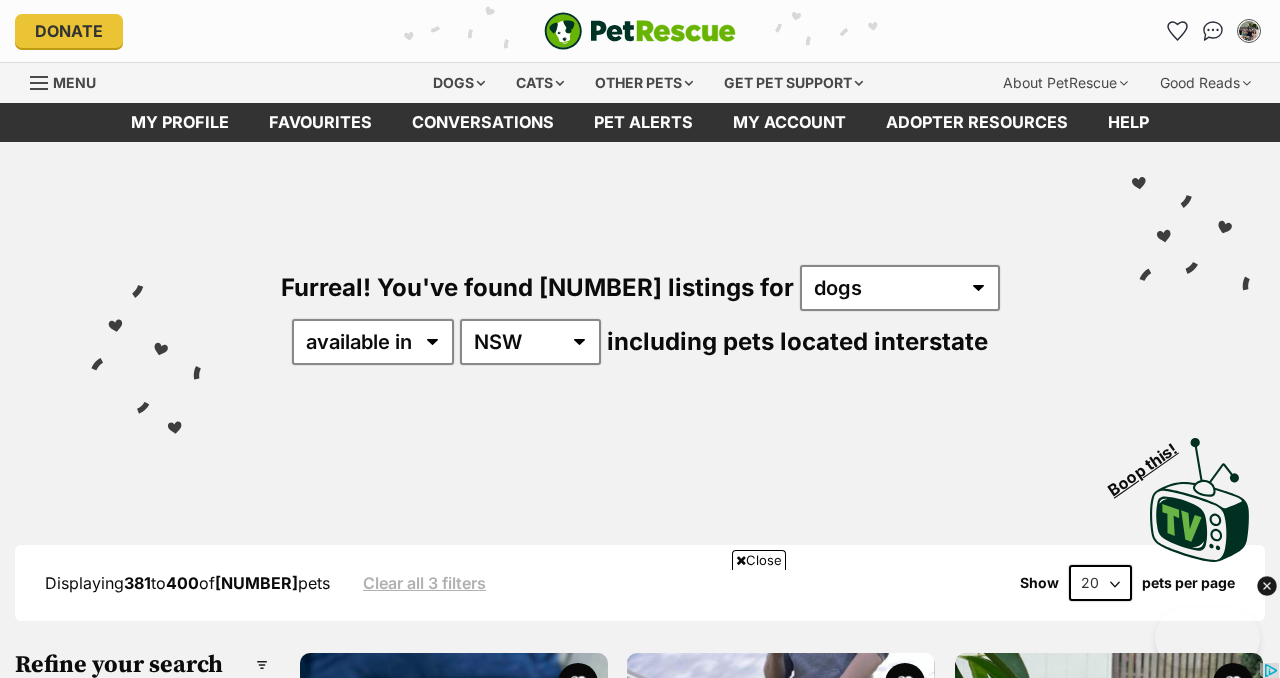 scroll, scrollTop: 3644, scrollLeft: 0, axis: vertical 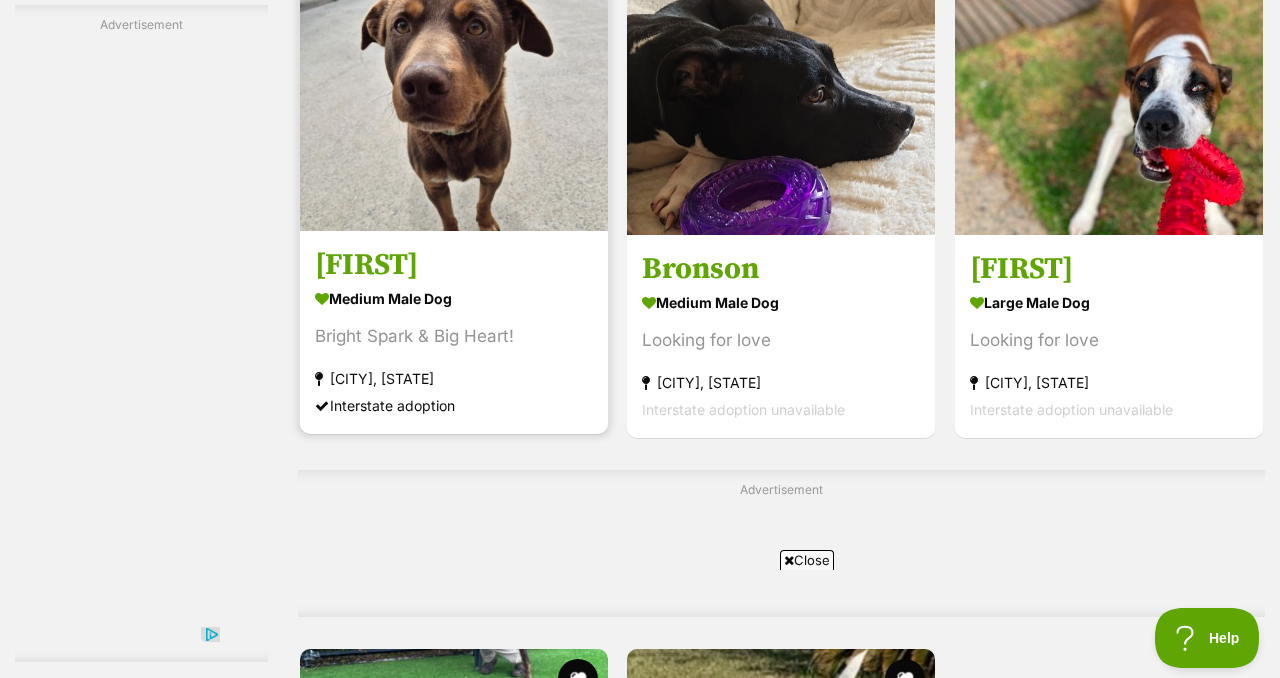 click at bounding box center (578, -47) 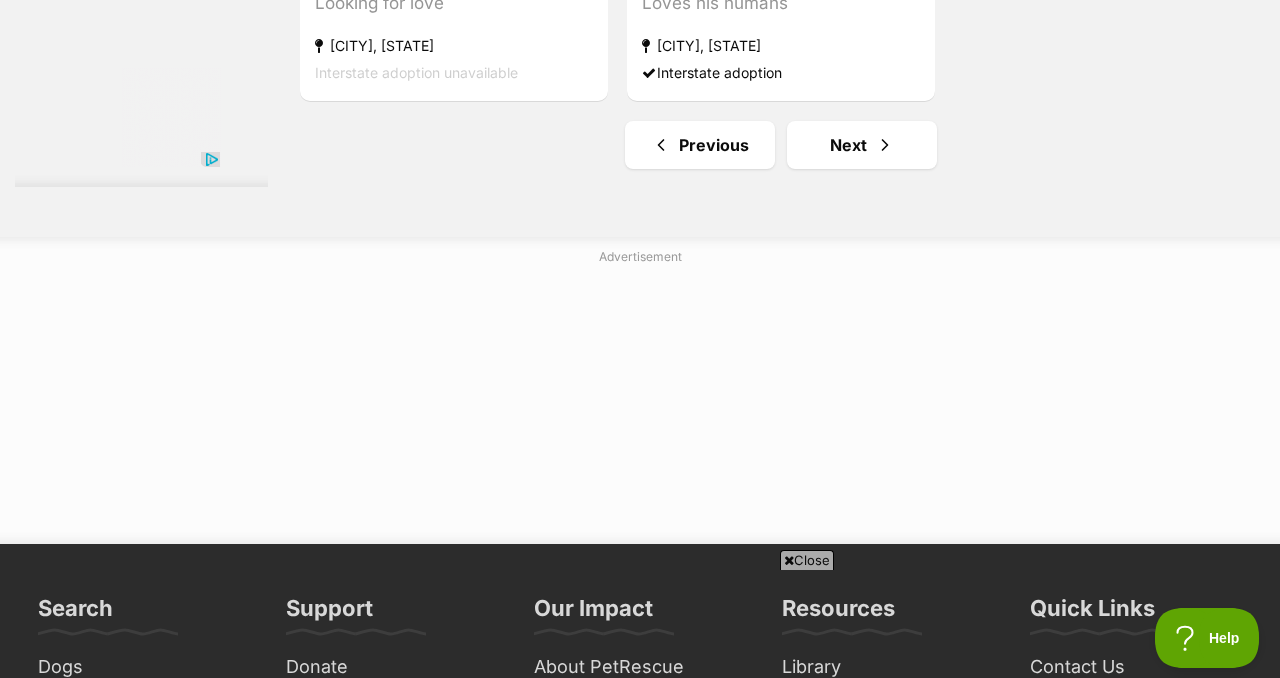 scroll, scrollTop: 4840, scrollLeft: 0, axis: vertical 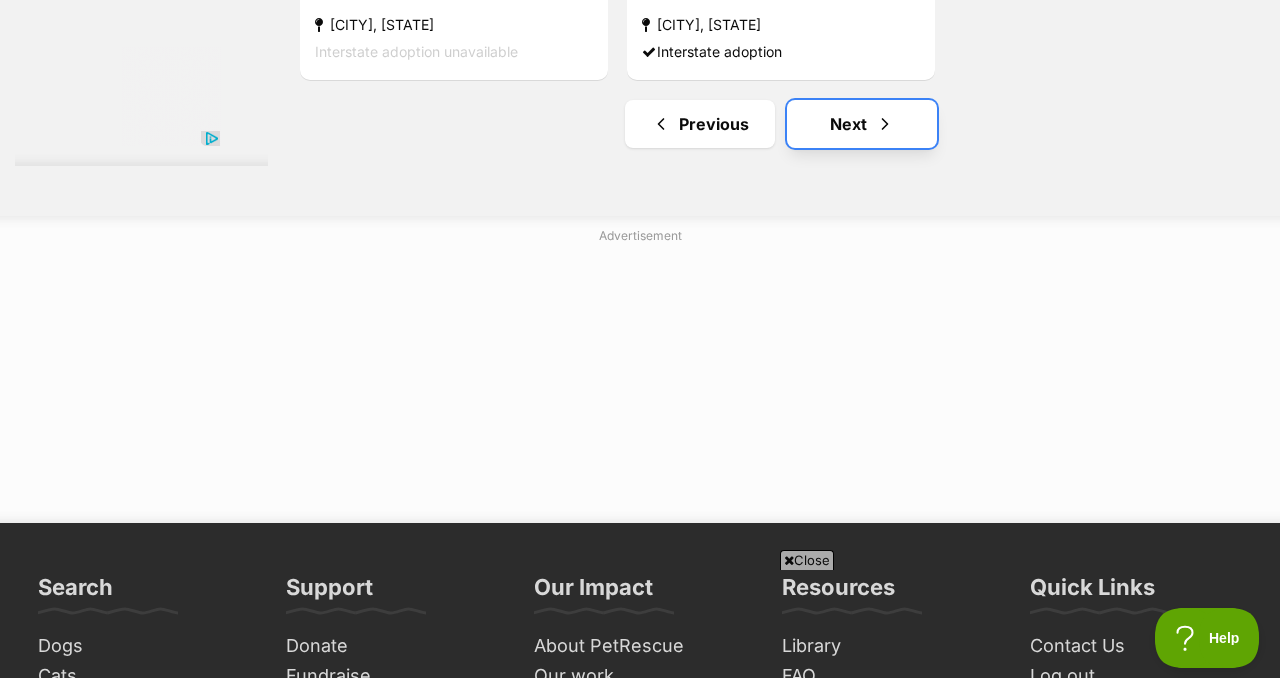click on "Next" at bounding box center [862, 124] 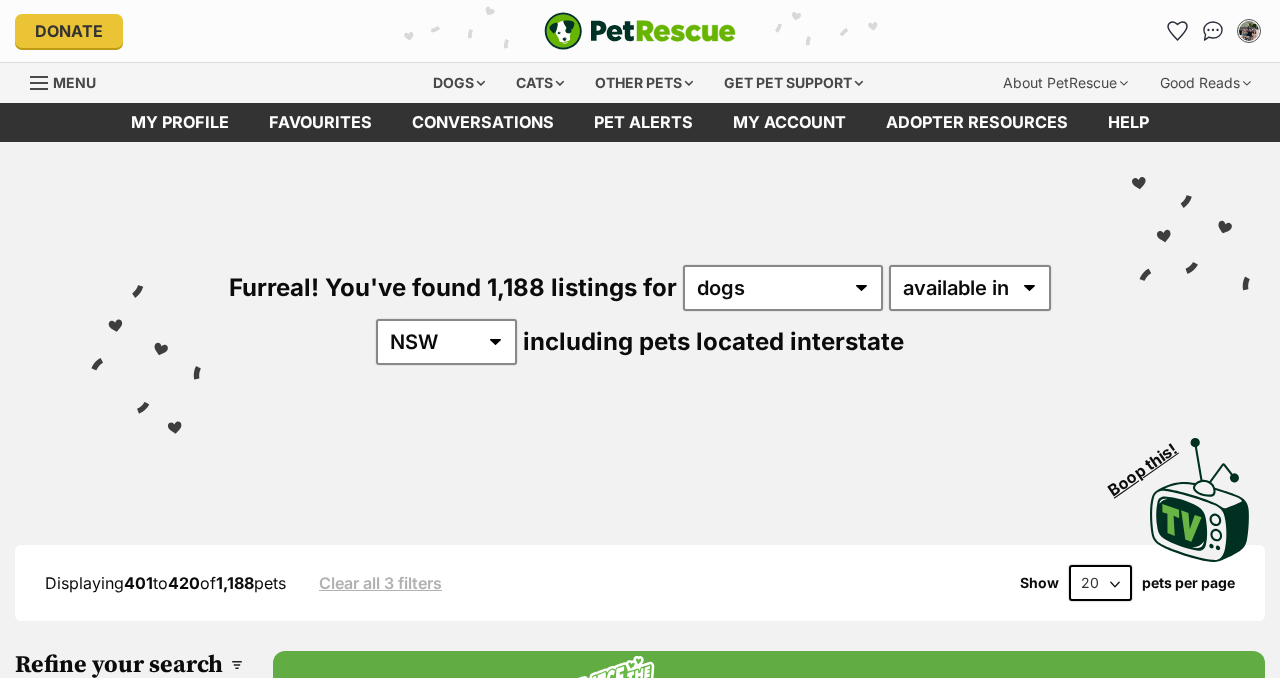 scroll, scrollTop: 0, scrollLeft: 0, axis: both 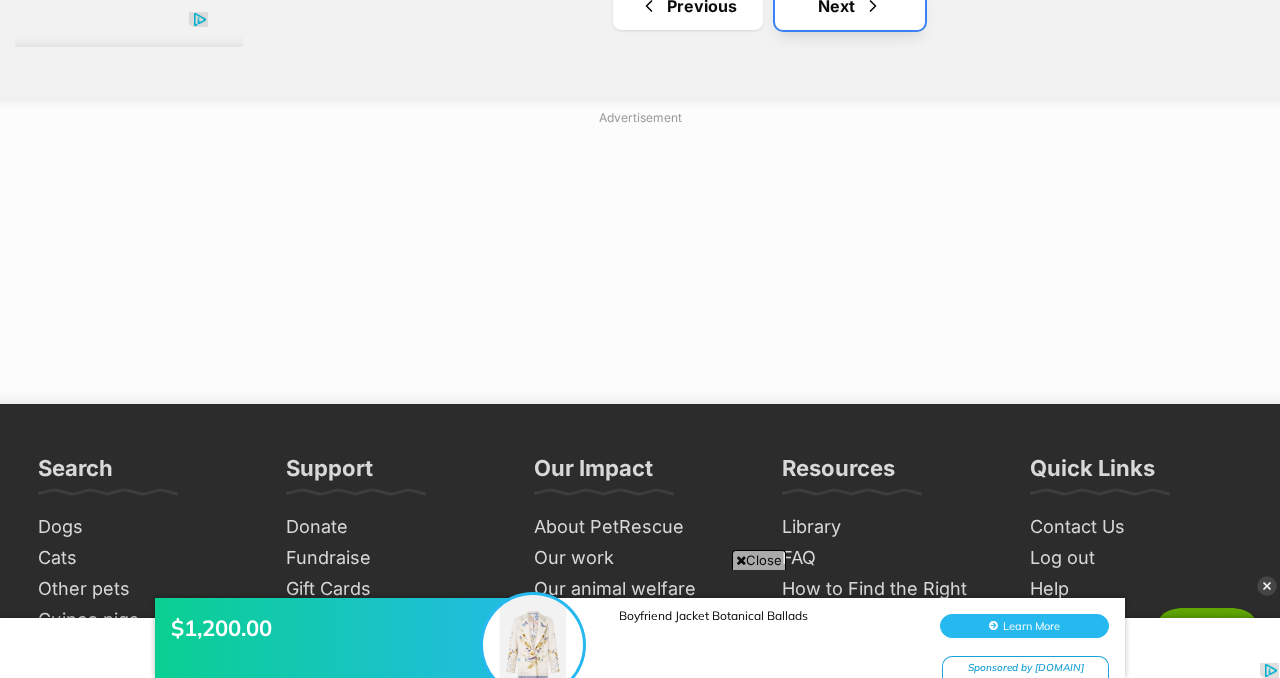 click at bounding box center [873, 6] 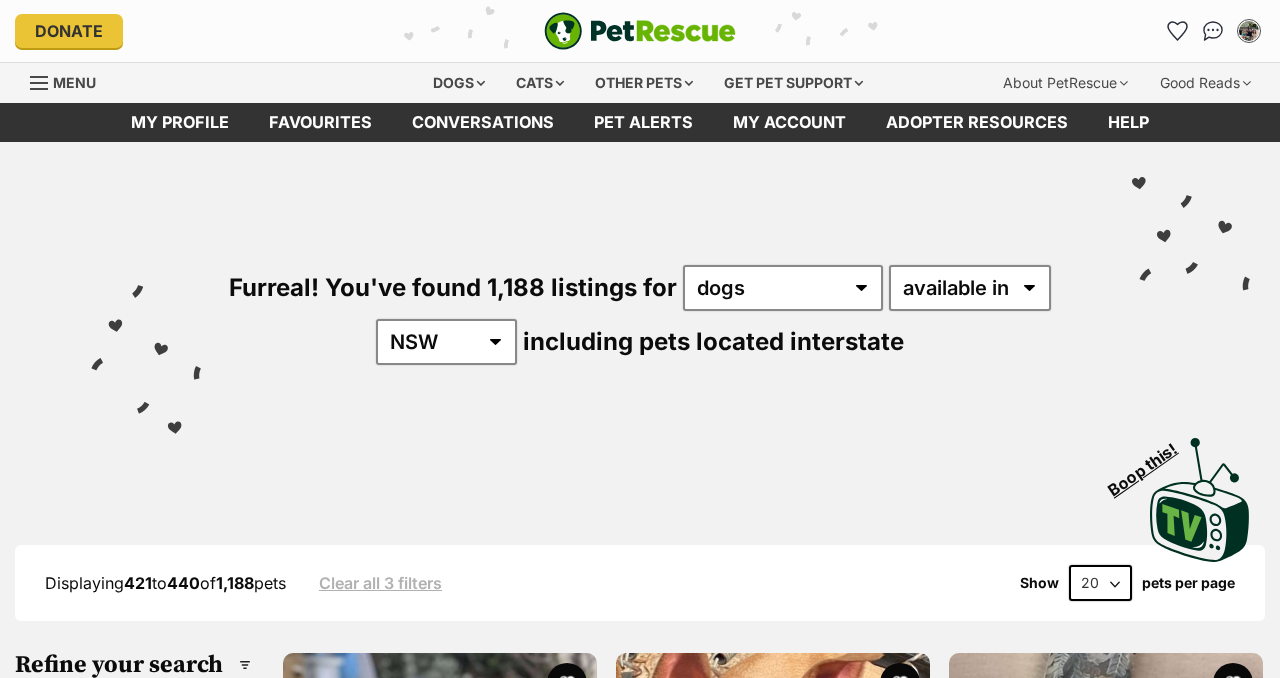scroll, scrollTop: 0, scrollLeft: 0, axis: both 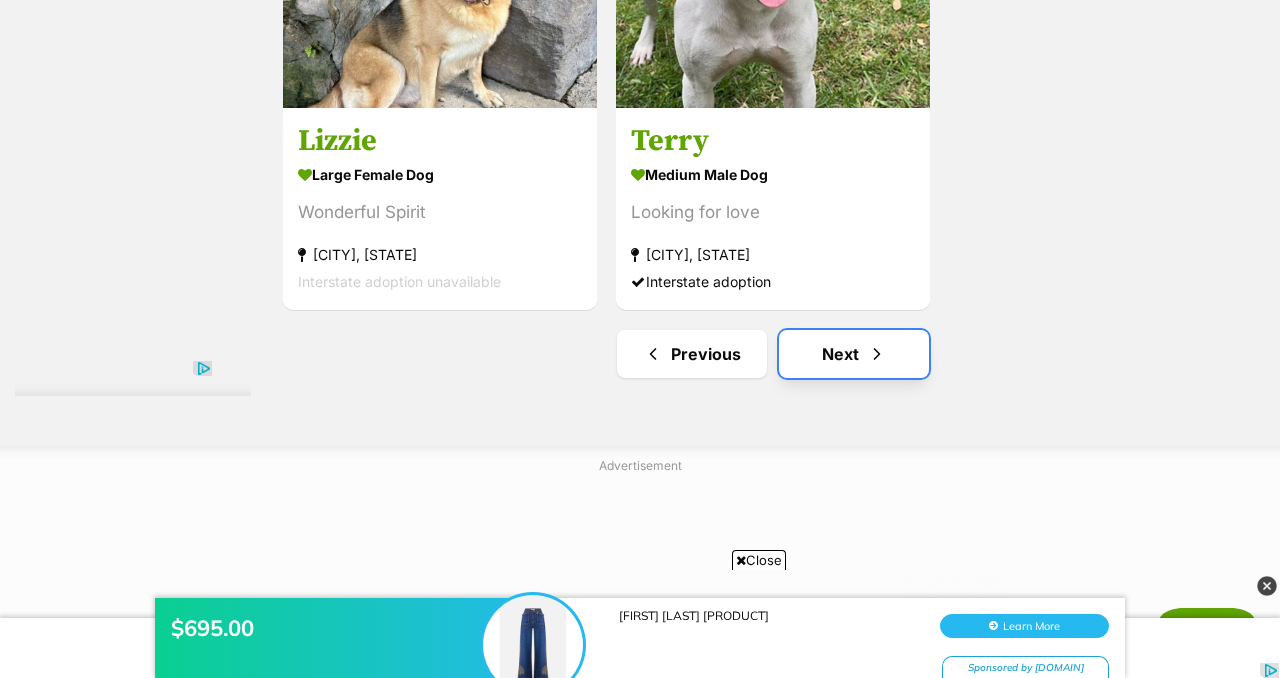 click on "Next" at bounding box center [854, 354] 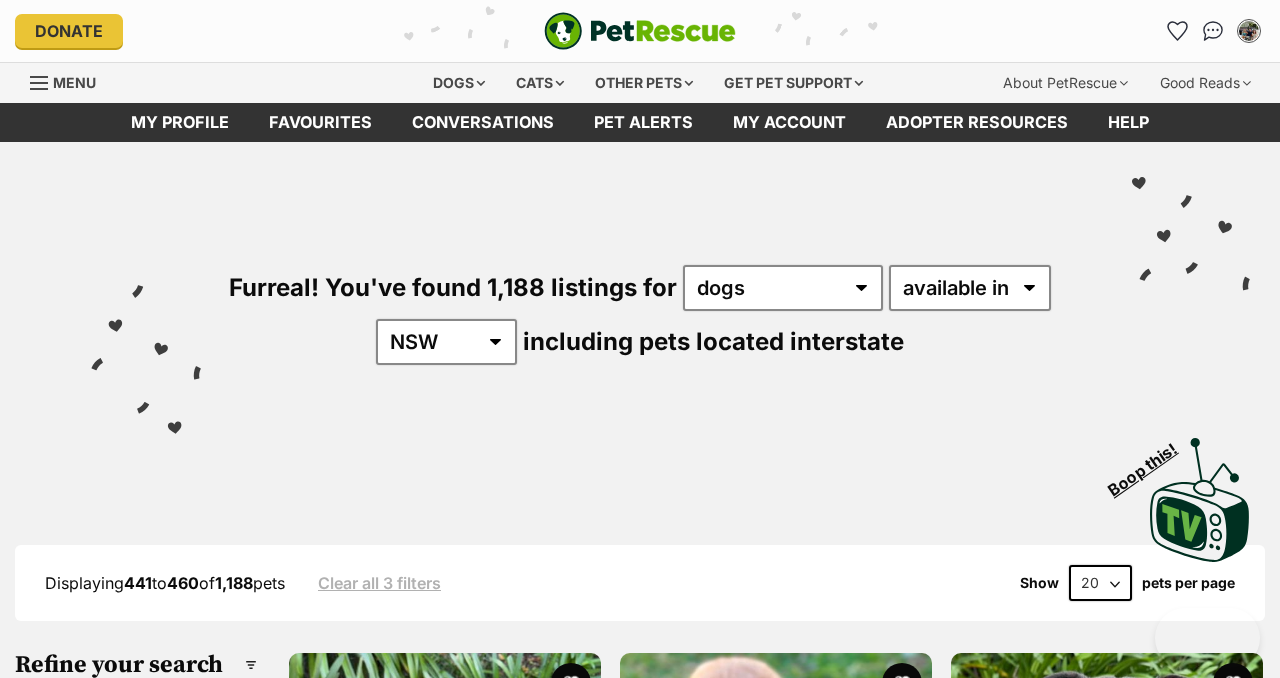 scroll, scrollTop: 0, scrollLeft: 0, axis: both 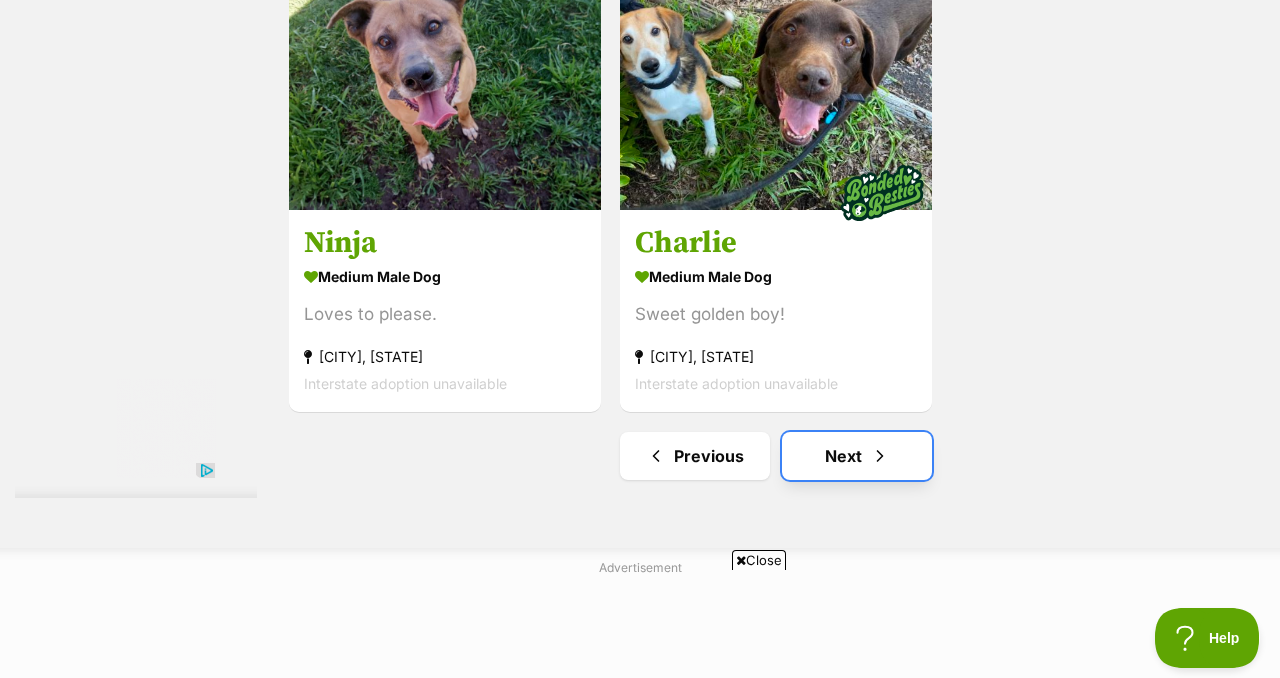 click at bounding box center [880, 456] 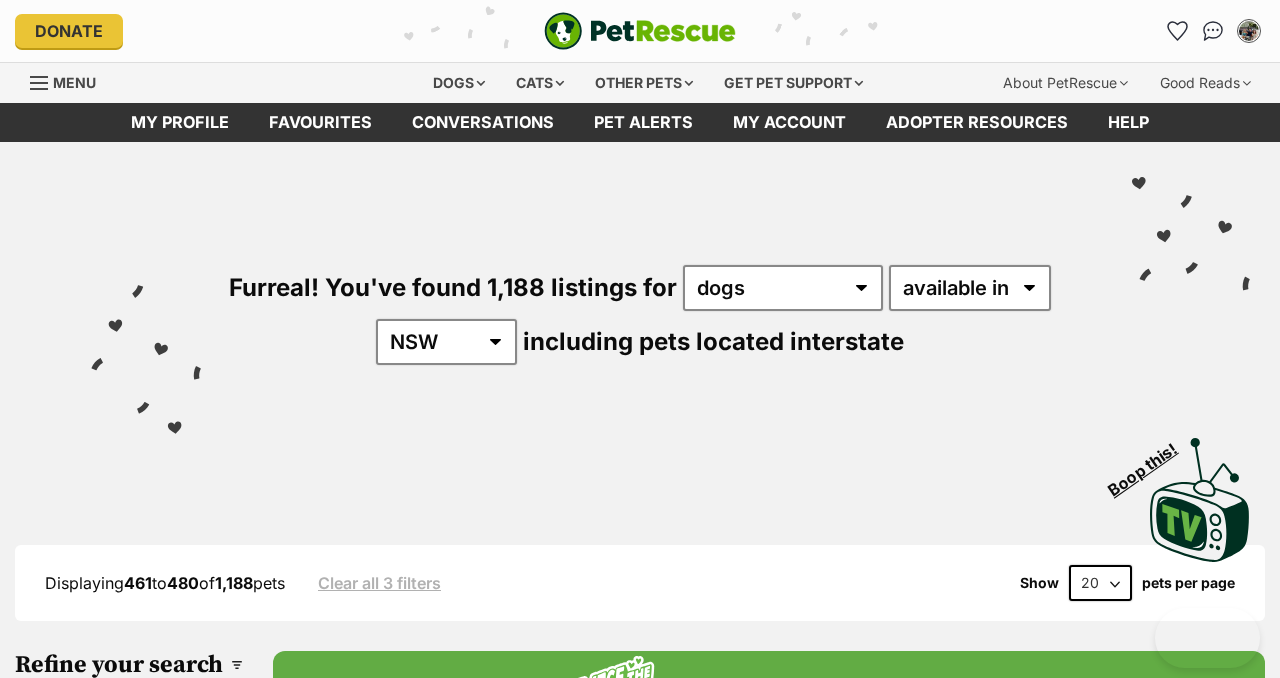 scroll, scrollTop: 0, scrollLeft: 0, axis: both 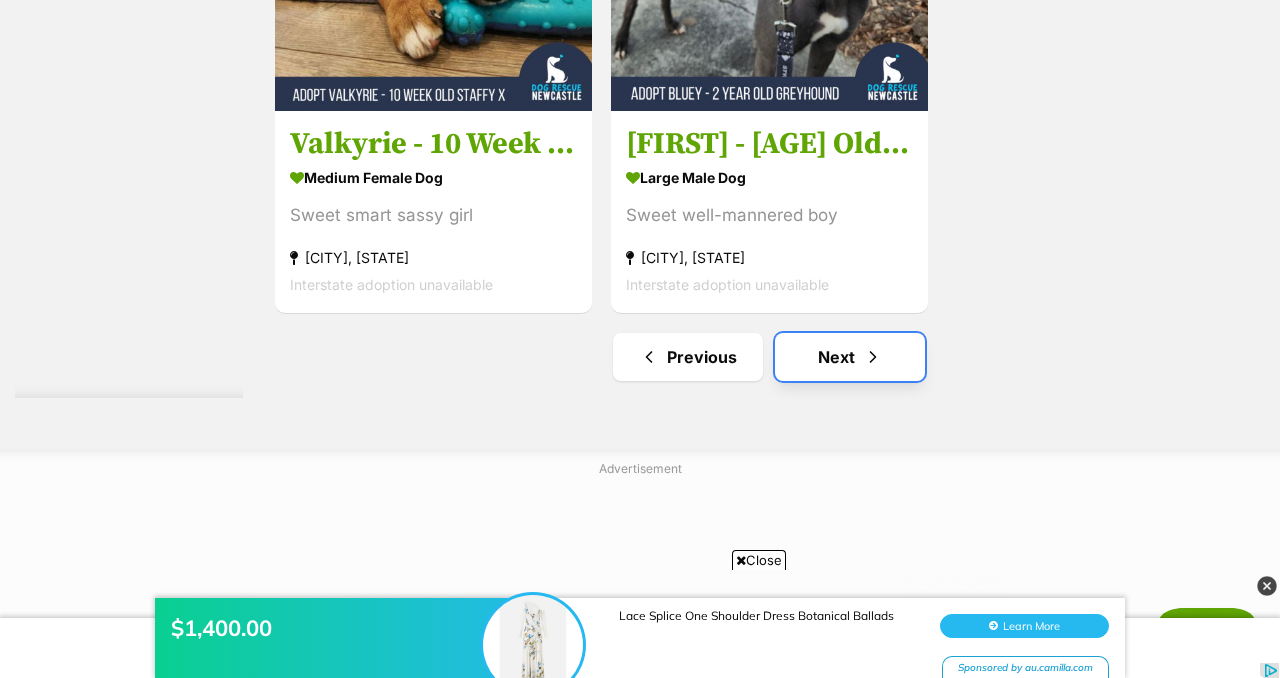 click on "Next" at bounding box center [850, 357] 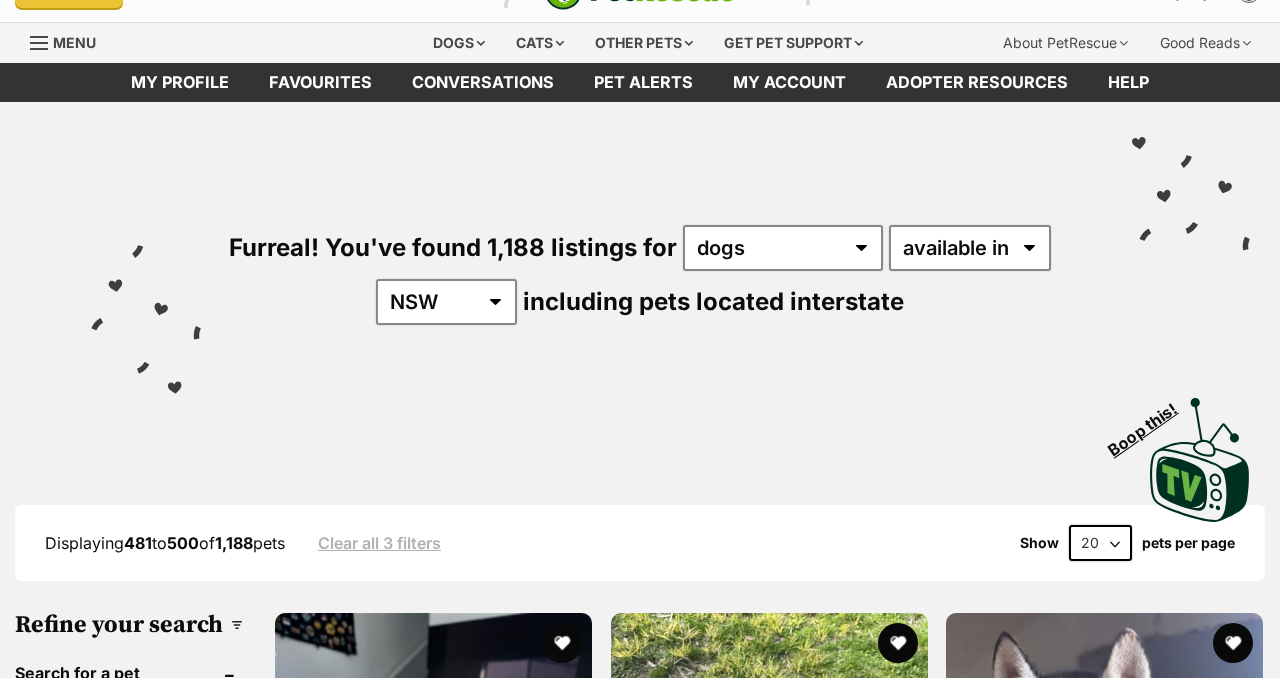 scroll, scrollTop: 0, scrollLeft: 0, axis: both 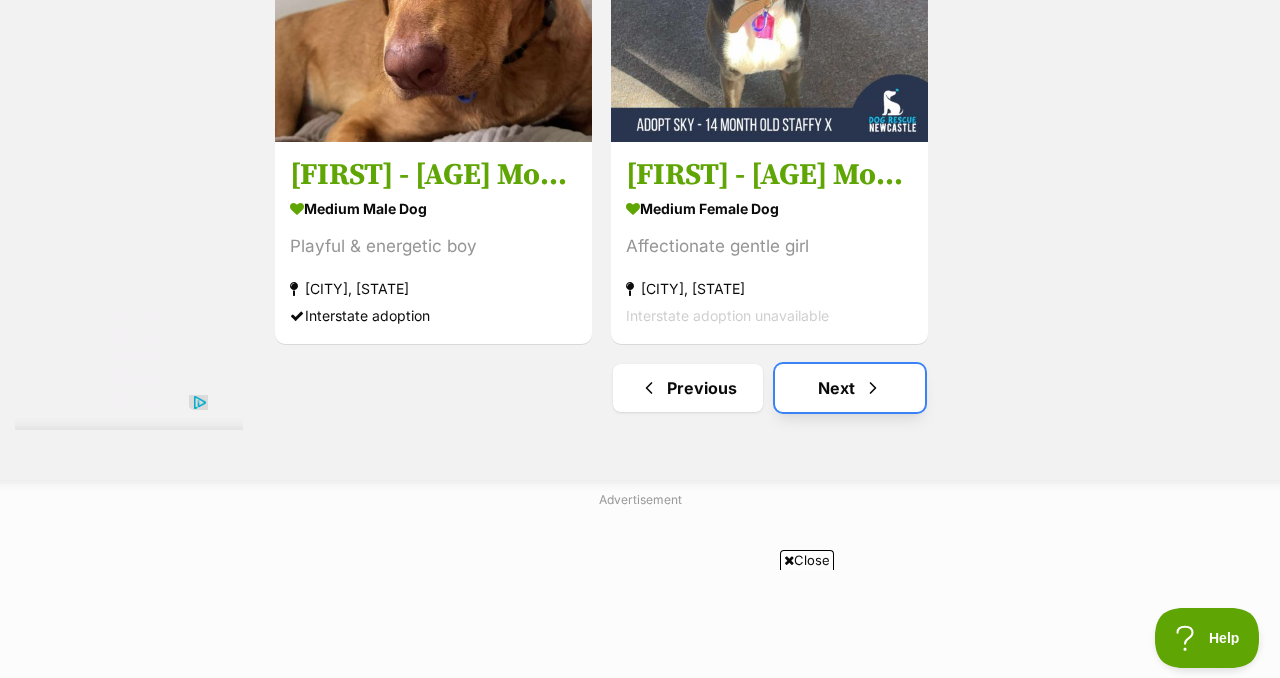 click on "Next" at bounding box center [850, 388] 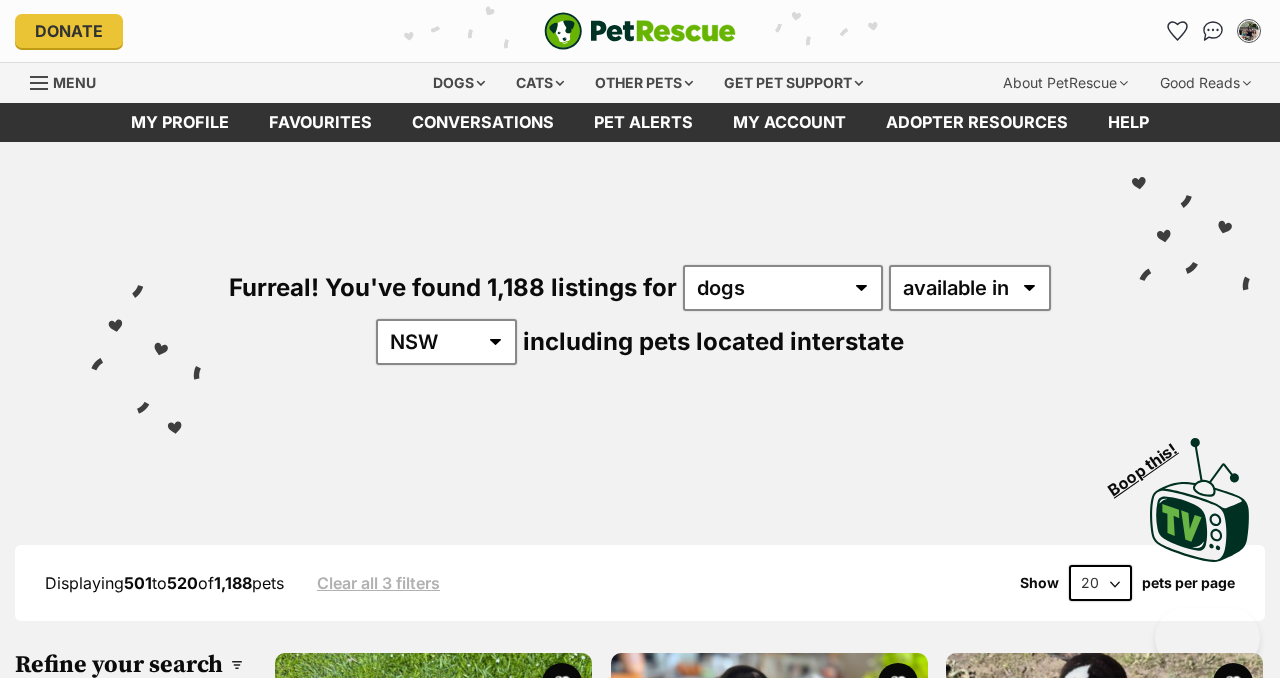 scroll, scrollTop: 0, scrollLeft: 0, axis: both 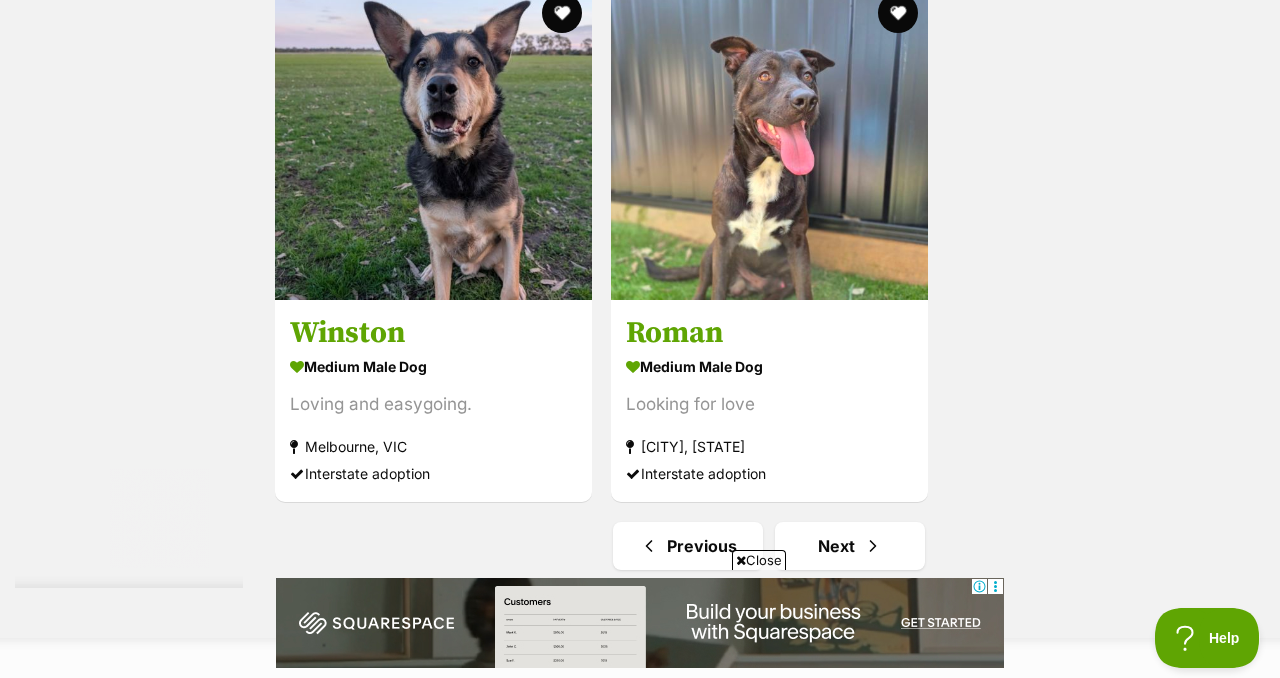 drag, startPoint x: 1279, startPoint y: 84, endPoint x: 1279, endPoint y: 460, distance: 376 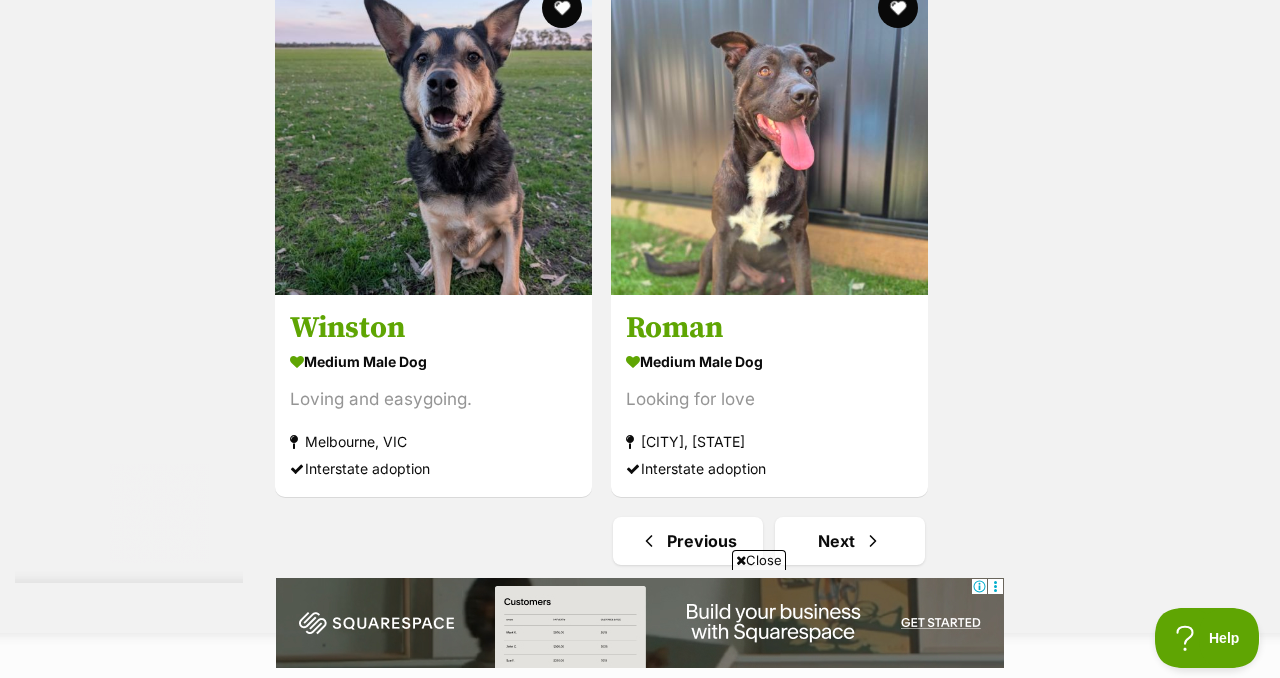 click on "Lucy - 7 Month Old Staffy X
medium female Dog
Happy & friendly girl
Budgewoi, NSW
Interstate adoption
Shylo - 10 Month Old American Staffy X
medium male Dog
Loves people & dogs
Wattle Ponds, NSW
Interstate adoption unavailable
Gemini - 9 Month Old Bull Arab X
medium female Dog
Your New Adventure Buddy
Newcastle, NSW
Interstate adoption
Chuck - 10 Year Old Bullmastiff
large male Dog
Chill smart guy
Fletcher, NSW
Interstate adoption
Froyo
medium male Dog
10/10 Good Boy
Londonderry, NSW
Interstate adoption
Flicker
medium female Dog
Sweet and Stunning
Wolli Creek, NSW
Interstate adoption
Advertisement
Flame
medium male Dog" at bounding box center (769, -1667) 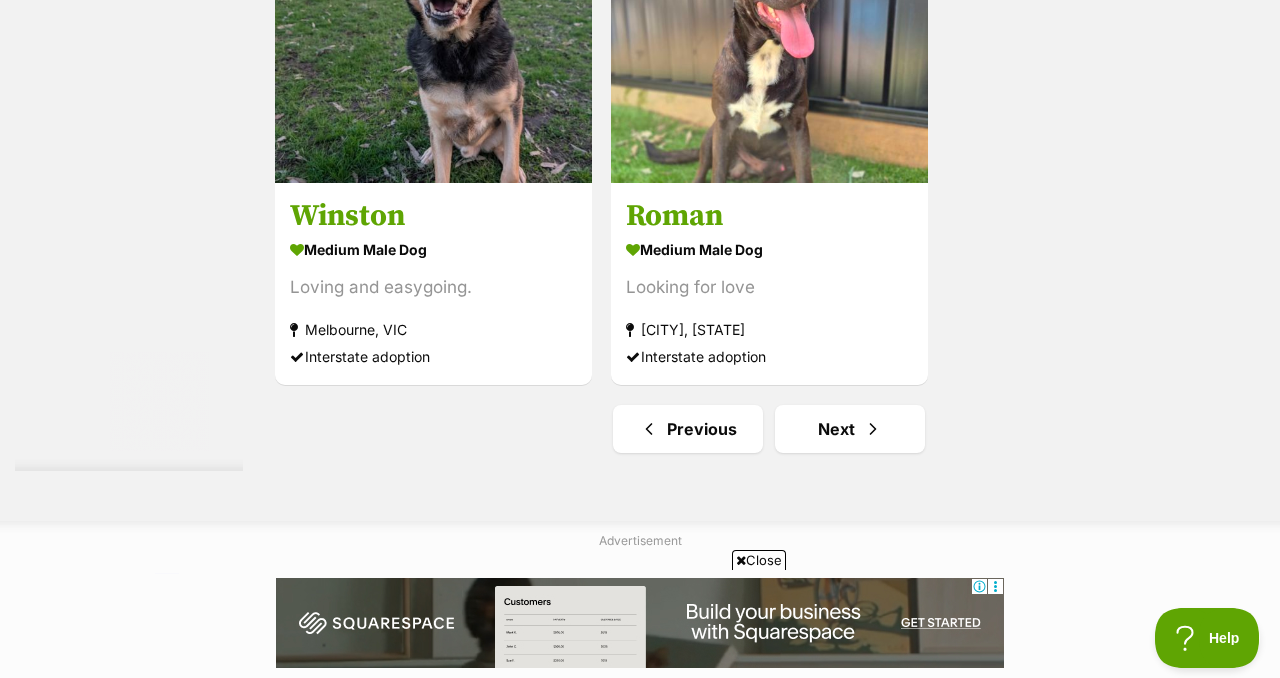 scroll, scrollTop: 4603, scrollLeft: 0, axis: vertical 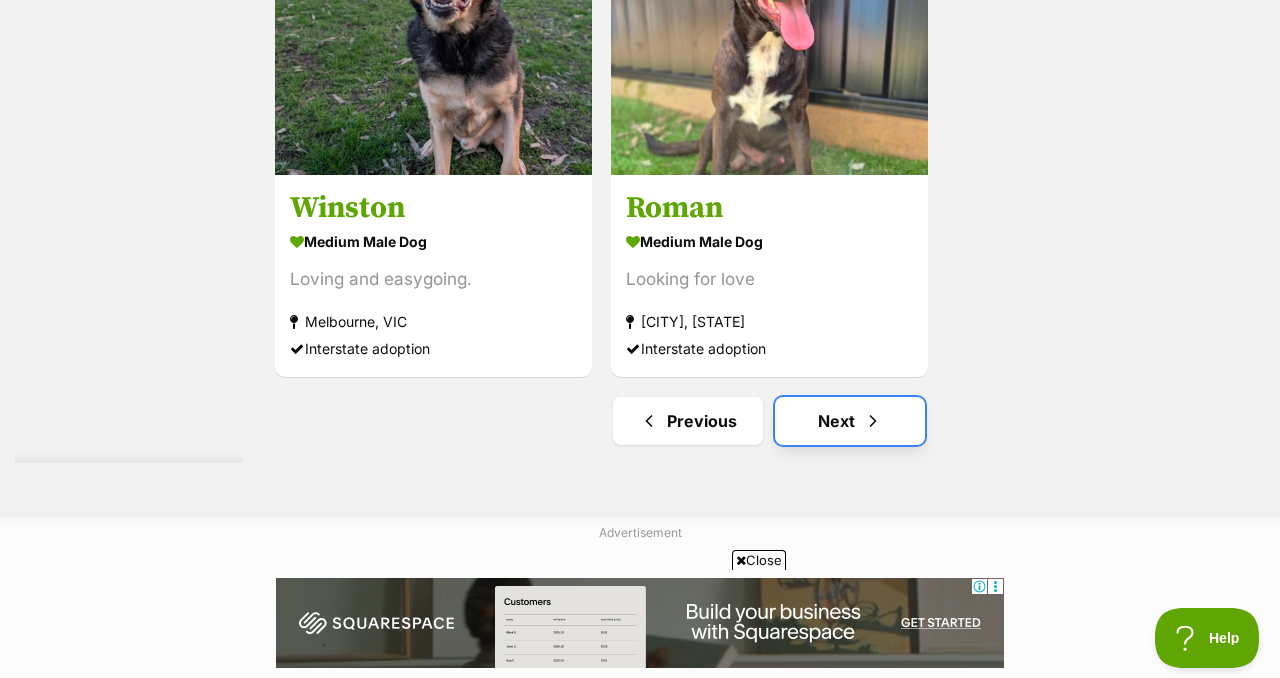 click on "Next" at bounding box center [850, 421] 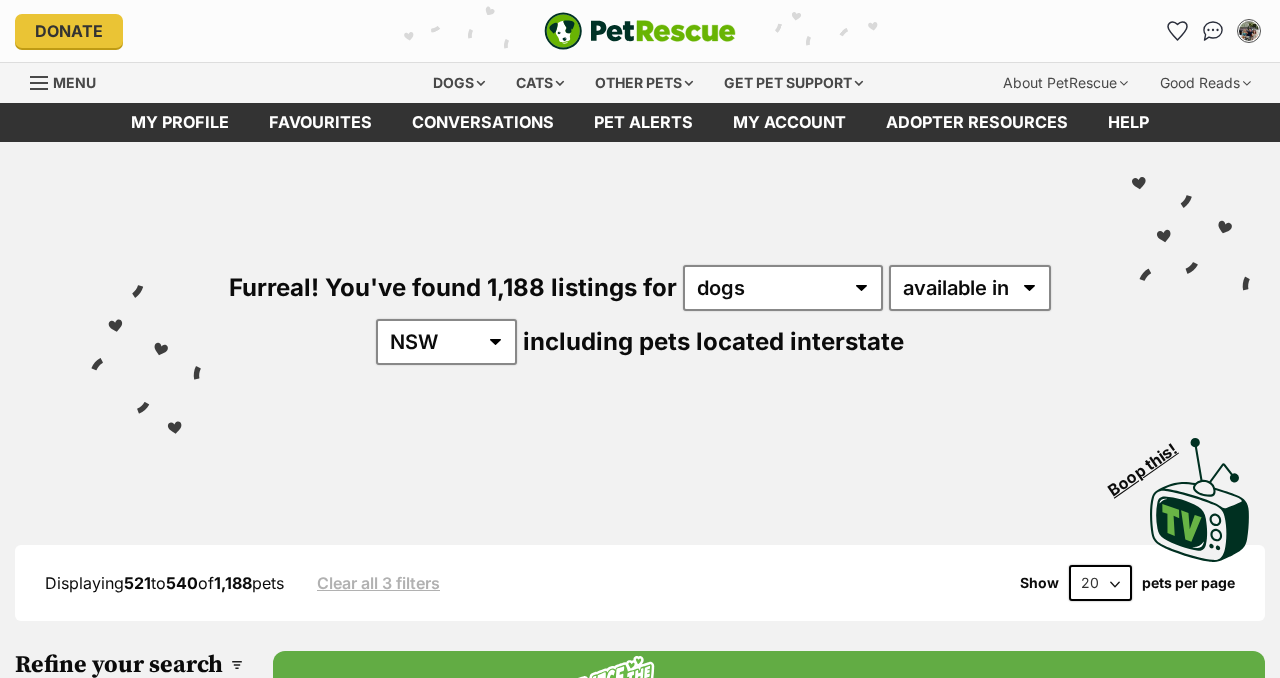 scroll, scrollTop: 0, scrollLeft: 0, axis: both 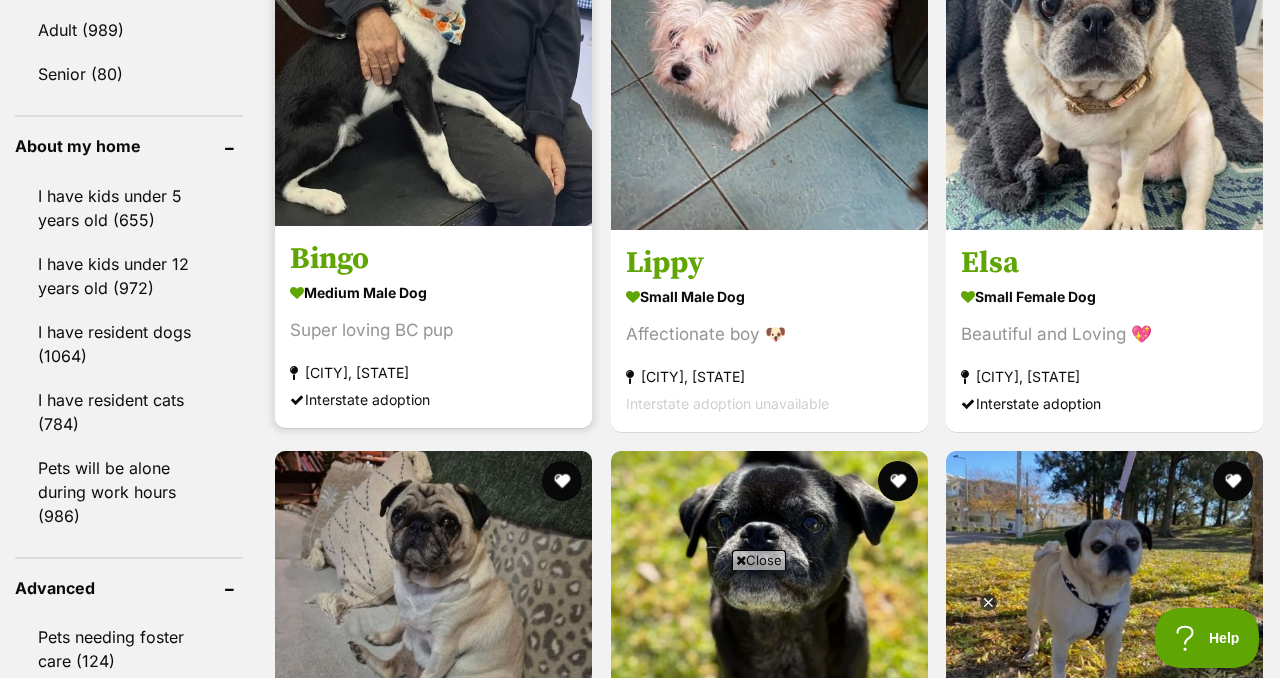 click at bounding box center [562, -61] 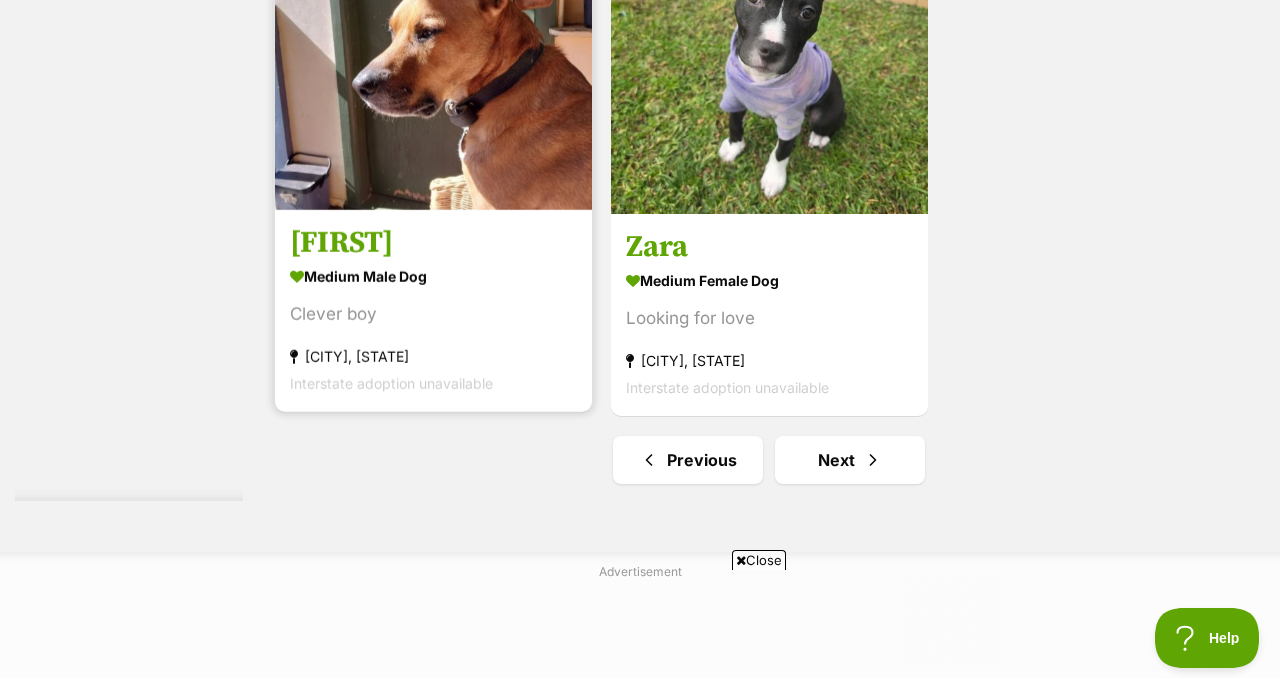 scroll, scrollTop: 4715, scrollLeft: 0, axis: vertical 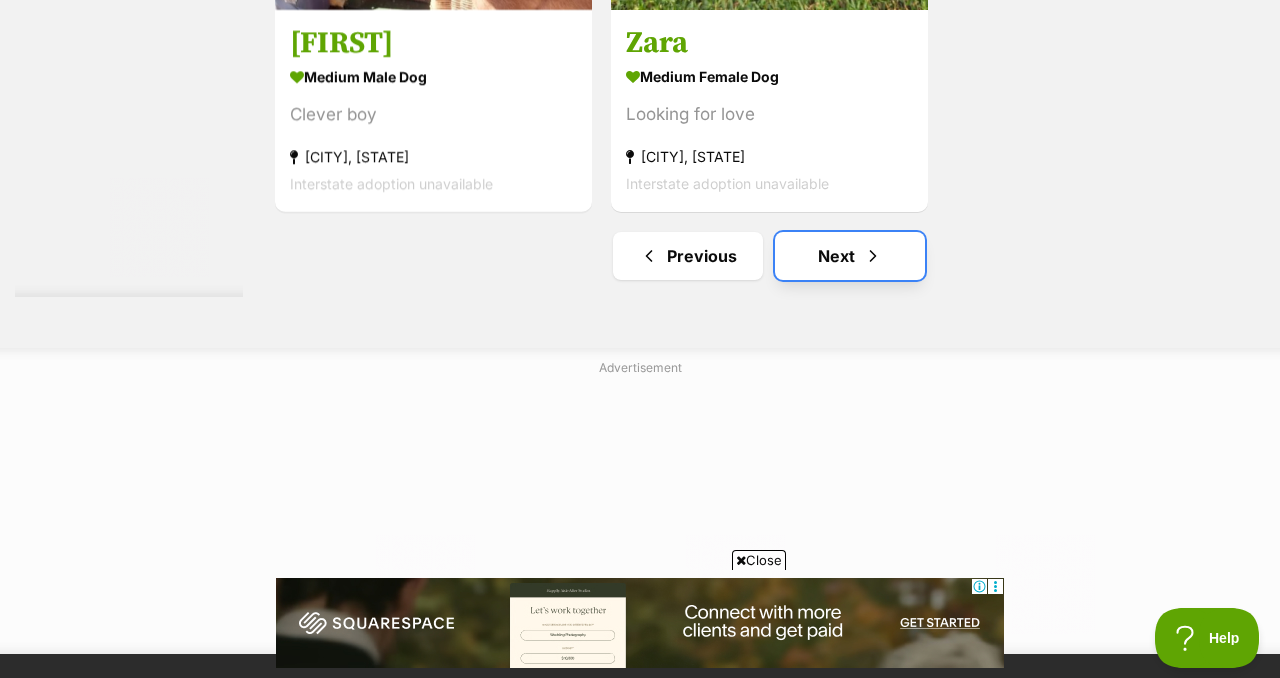 click on "Next" at bounding box center [850, 256] 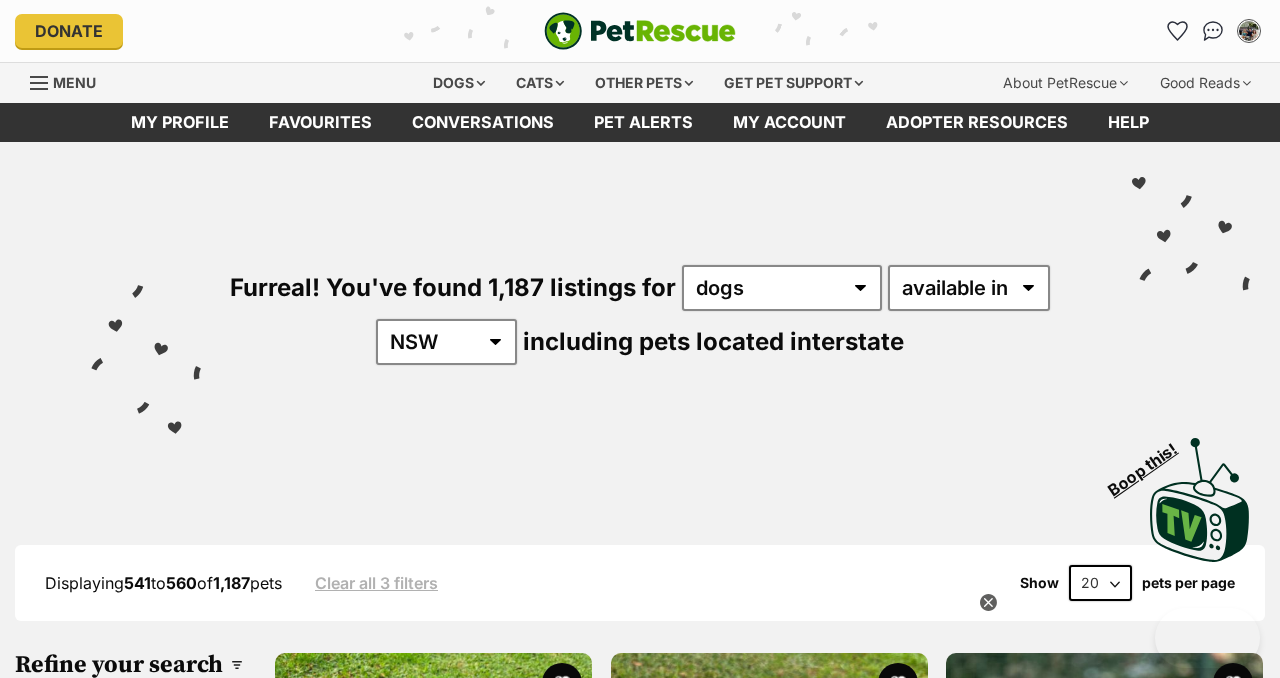 scroll, scrollTop: 0, scrollLeft: 0, axis: both 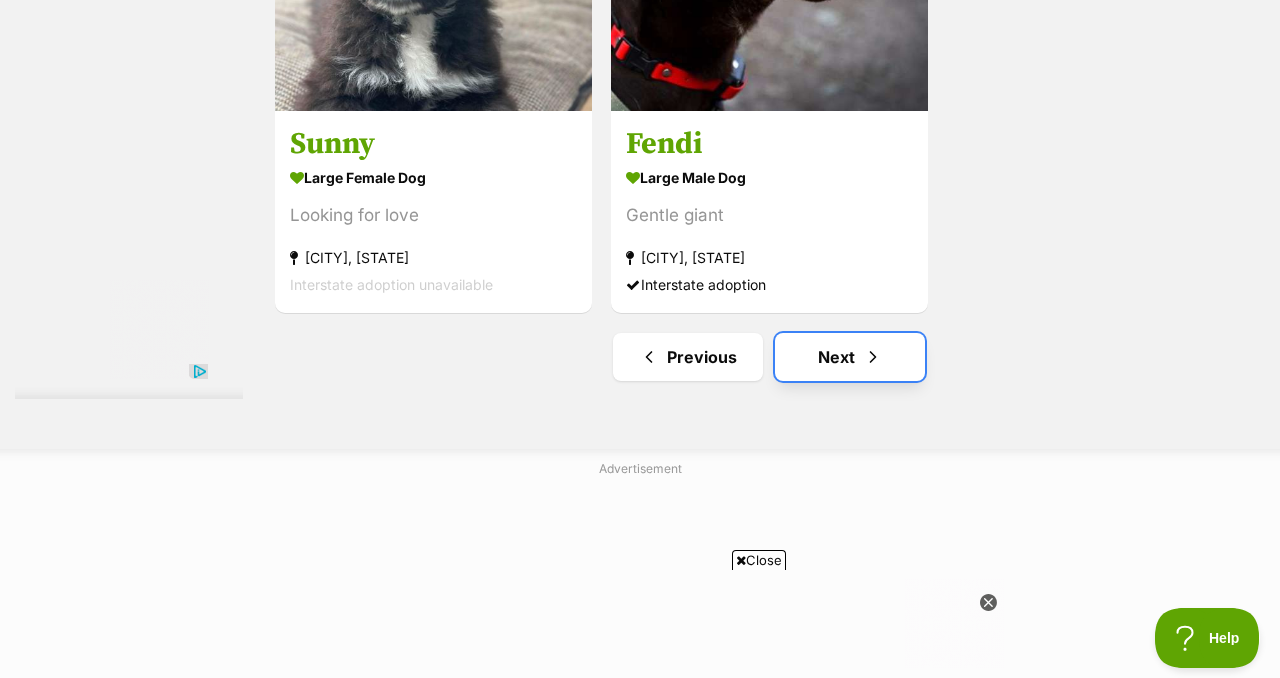 click on "Next" at bounding box center [850, 357] 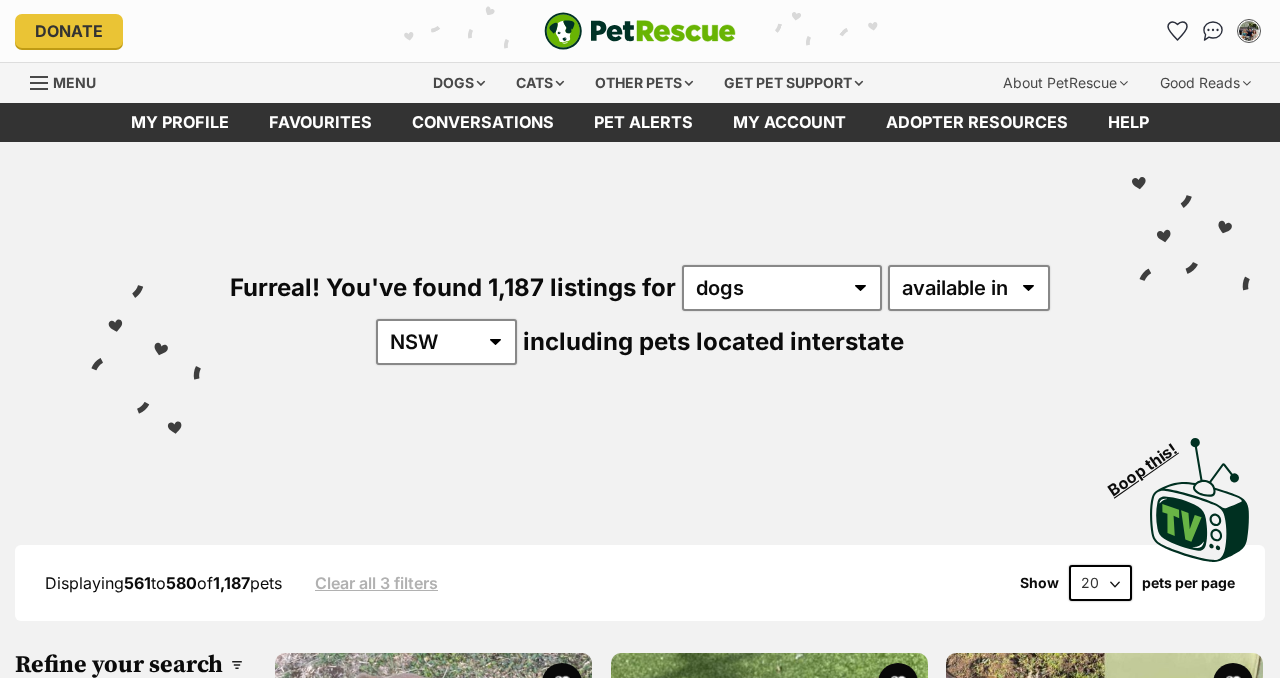scroll, scrollTop: 0, scrollLeft: 0, axis: both 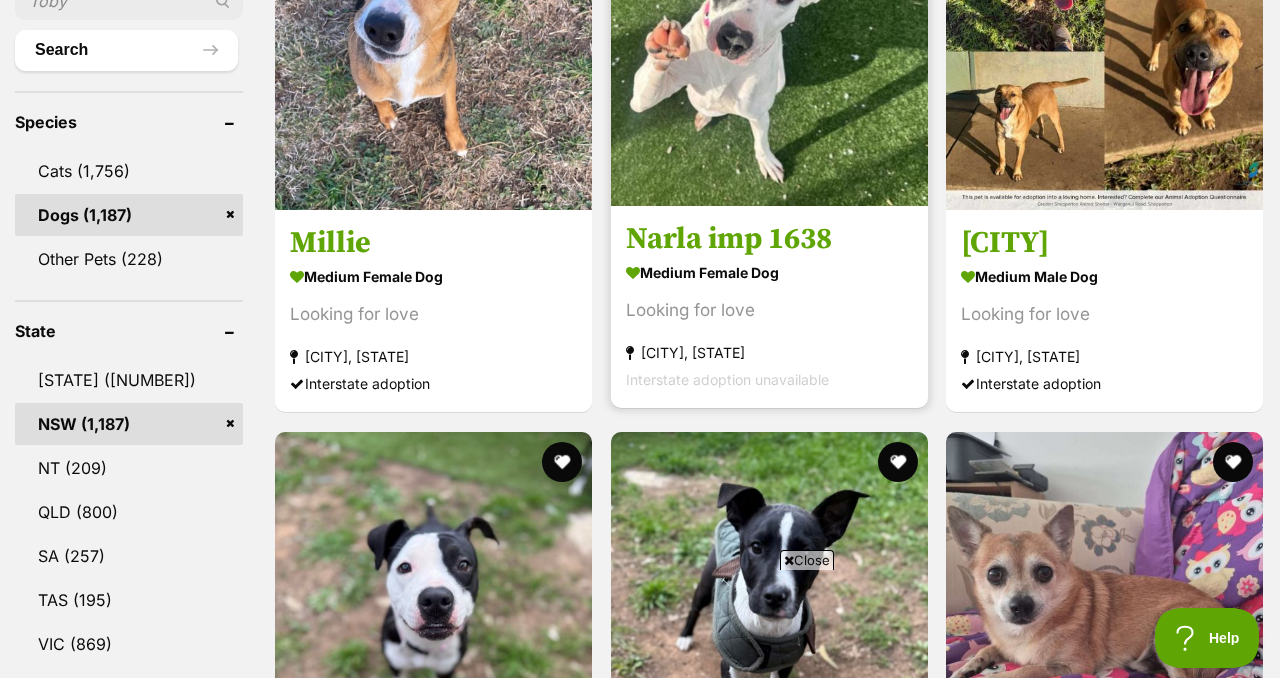 click at bounding box center (769, 47) 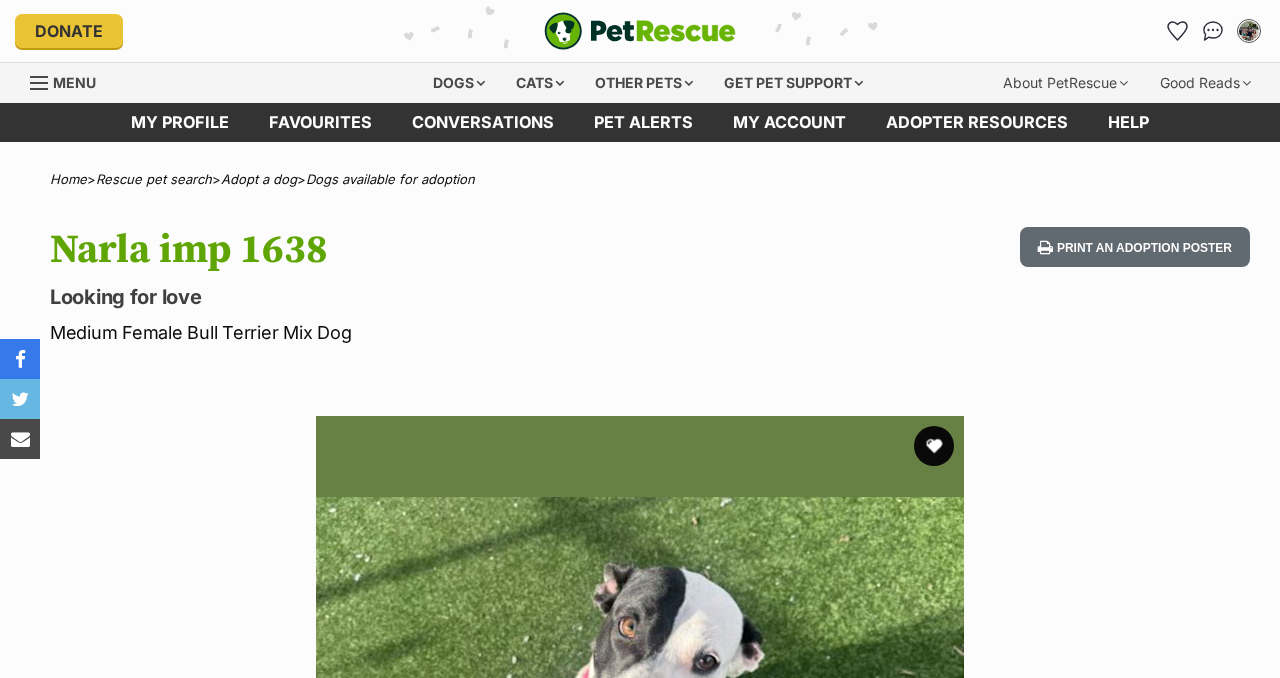 scroll, scrollTop: 40, scrollLeft: 0, axis: vertical 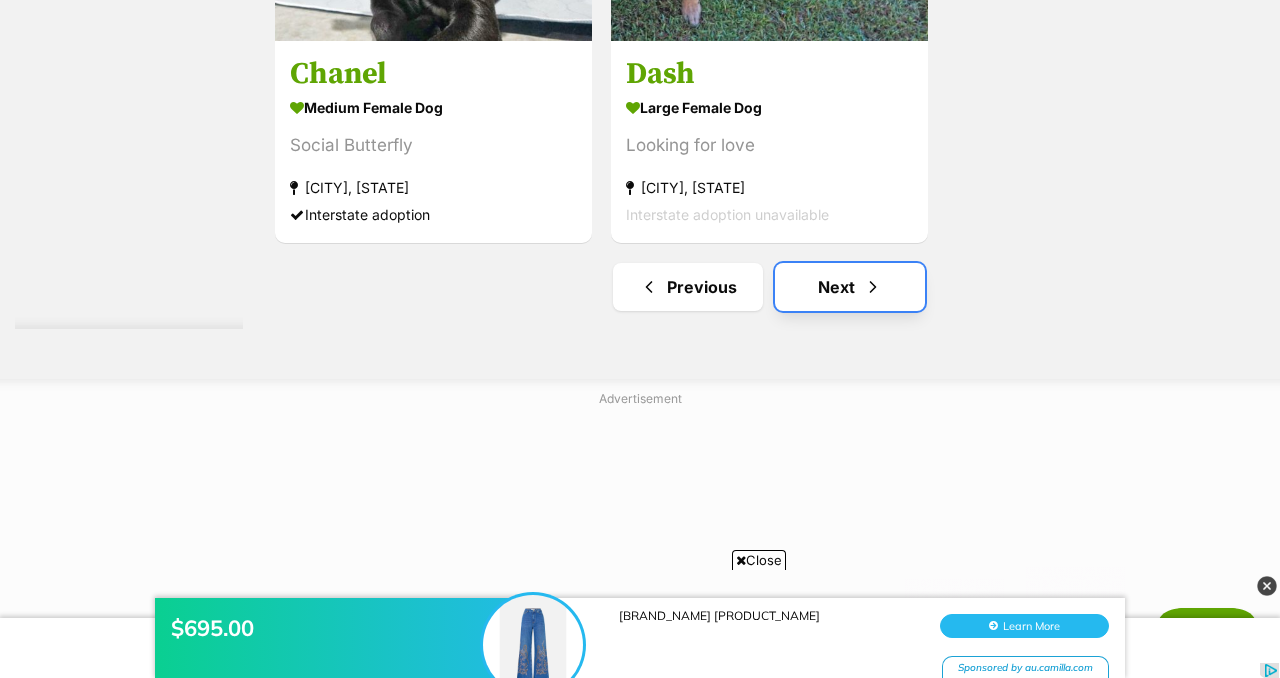 click at bounding box center (873, 287) 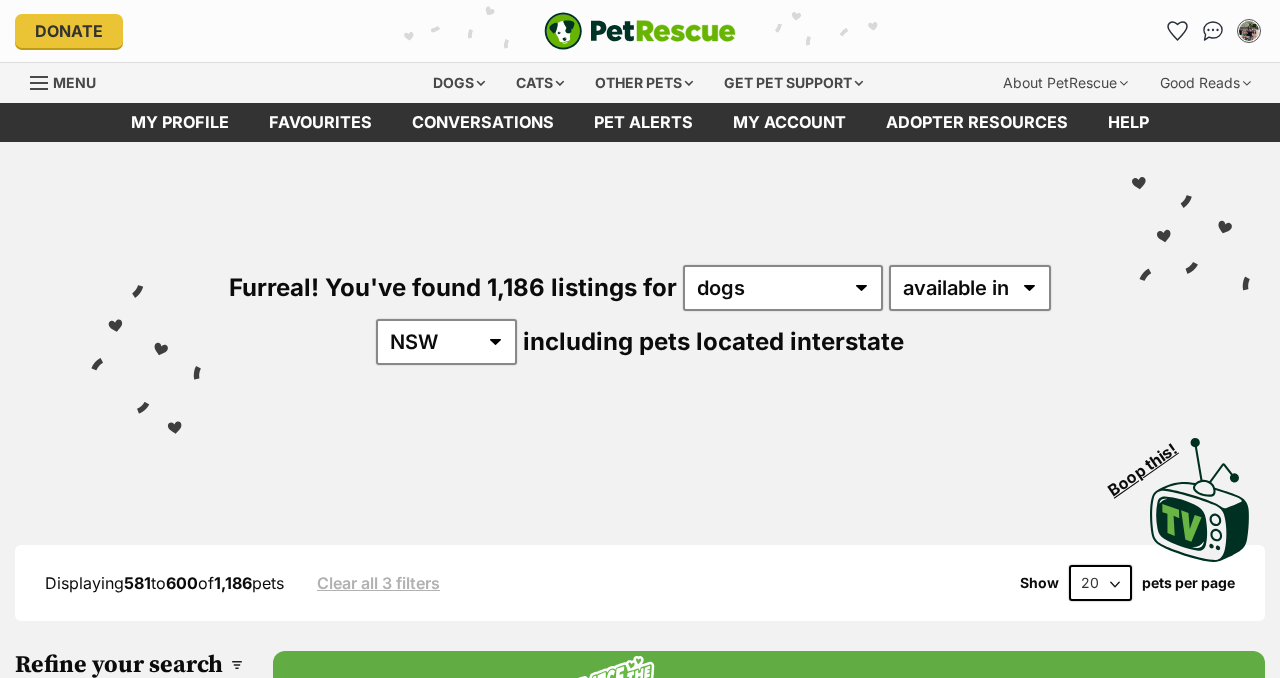scroll, scrollTop: 0, scrollLeft: 0, axis: both 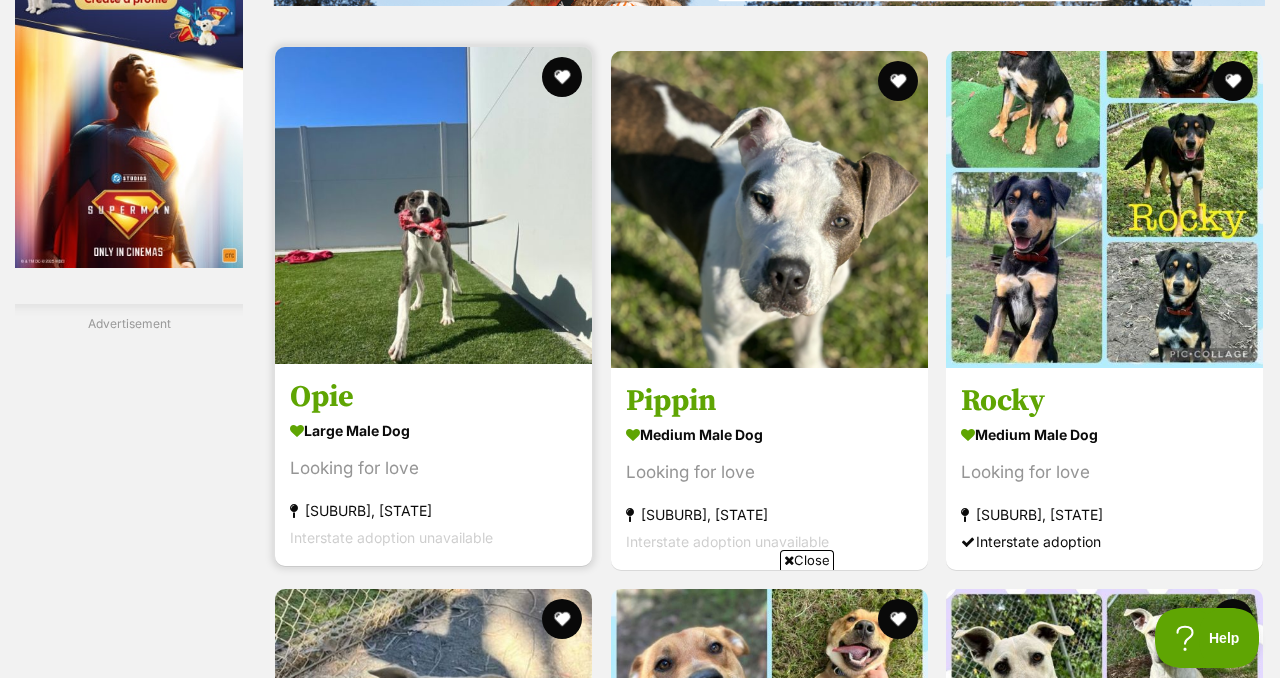 click at bounding box center (433, 205) 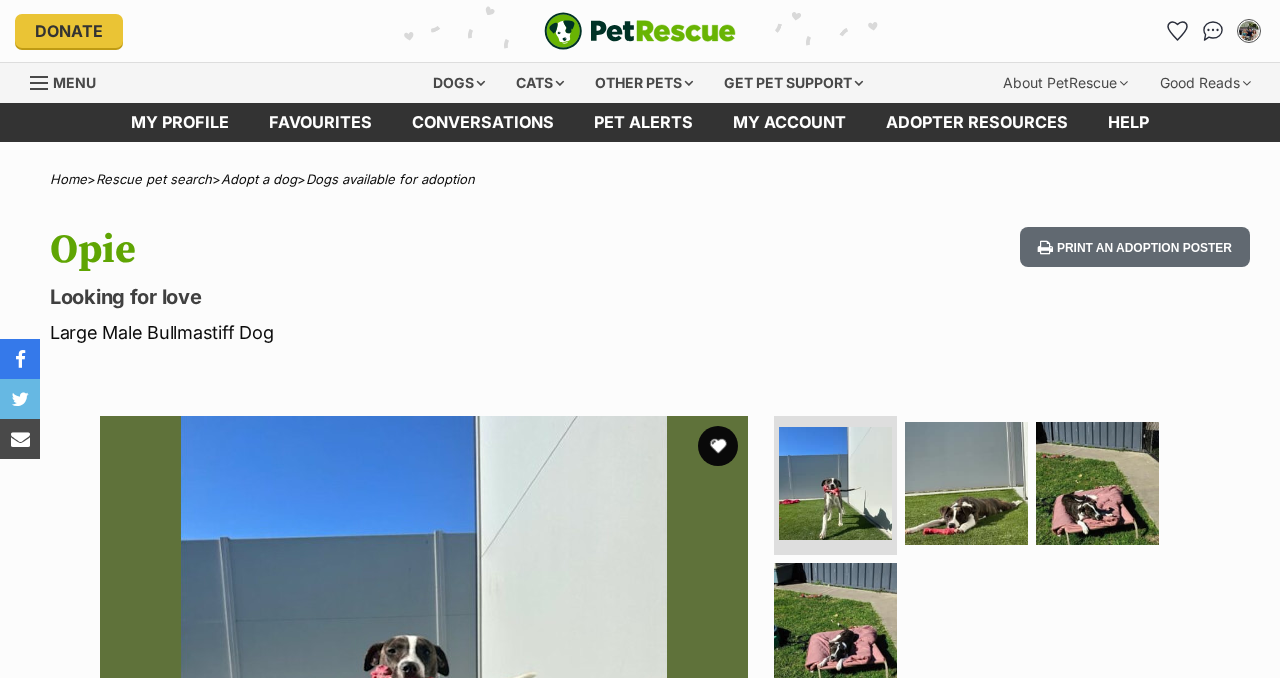 scroll, scrollTop: 40, scrollLeft: 0, axis: vertical 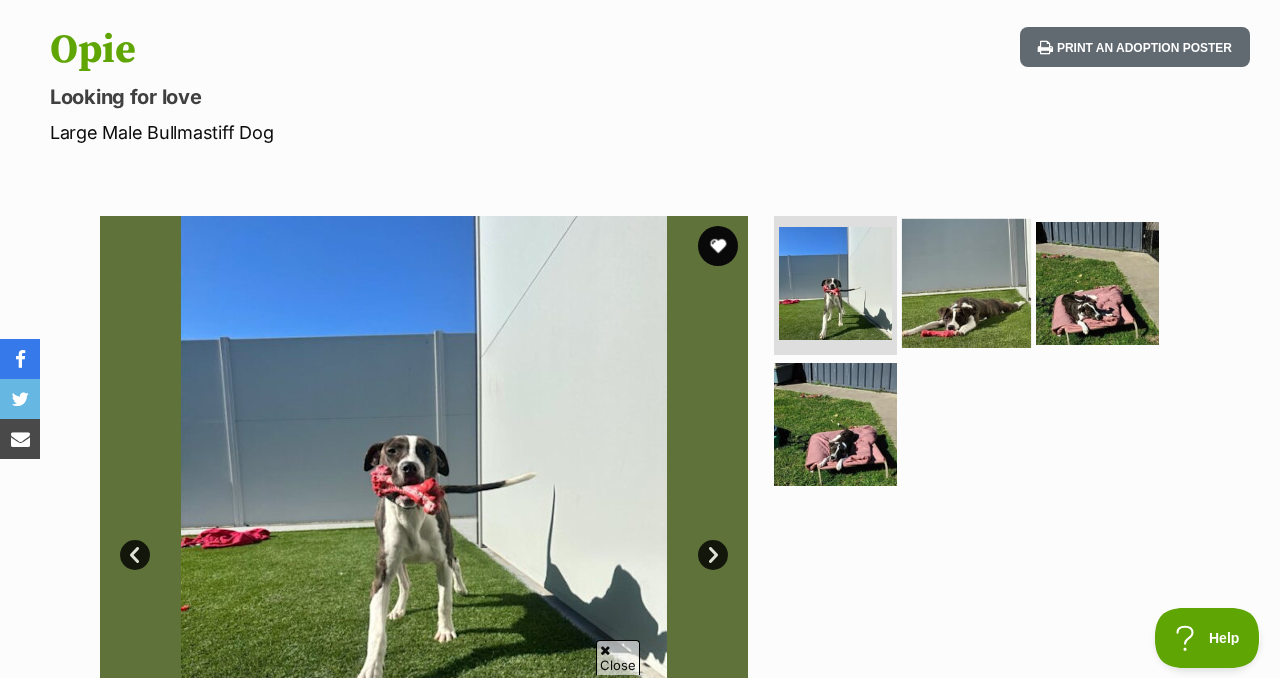 click at bounding box center (966, 282) 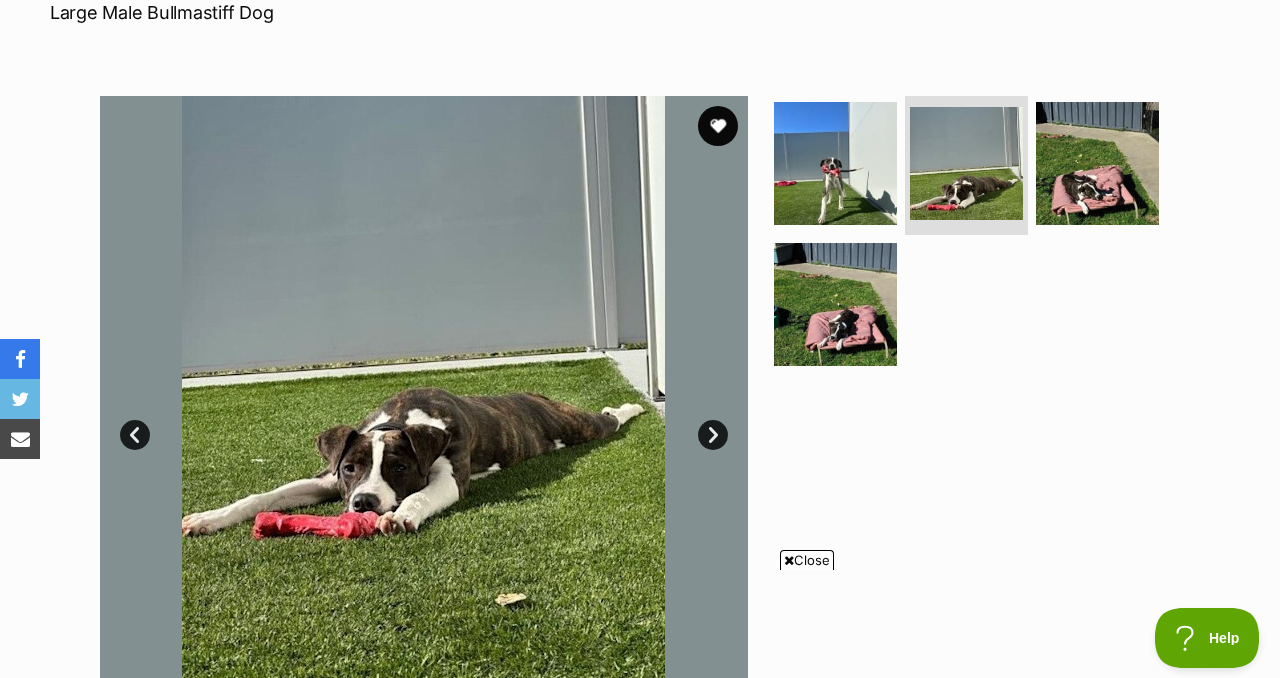 scroll, scrollTop: 0, scrollLeft: 0, axis: both 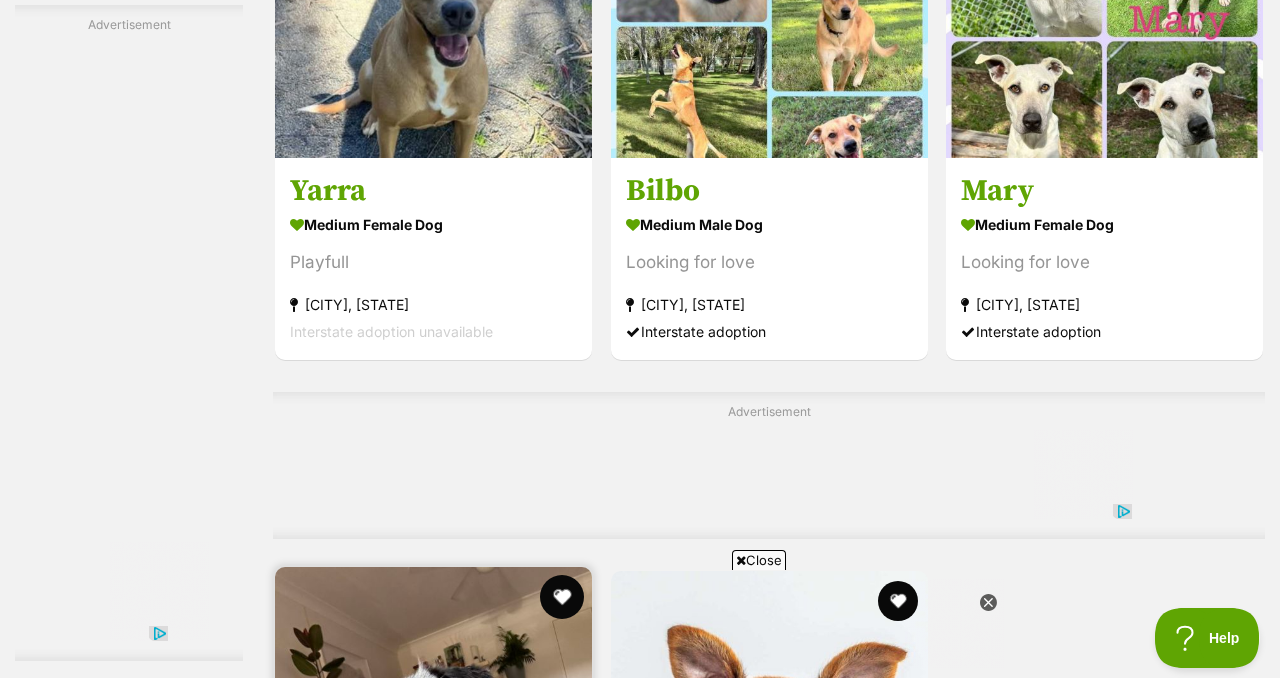 click at bounding box center (562, 597) 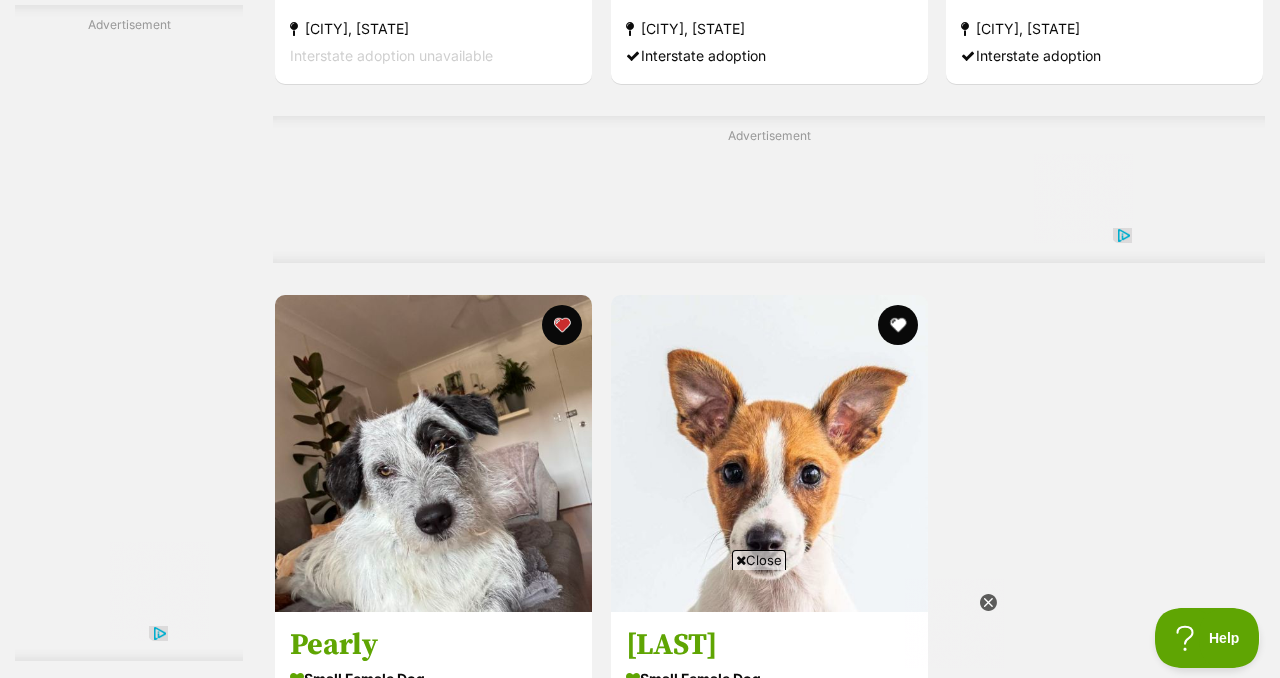 scroll, scrollTop: 4397, scrollLeft: 0, axis: vertical 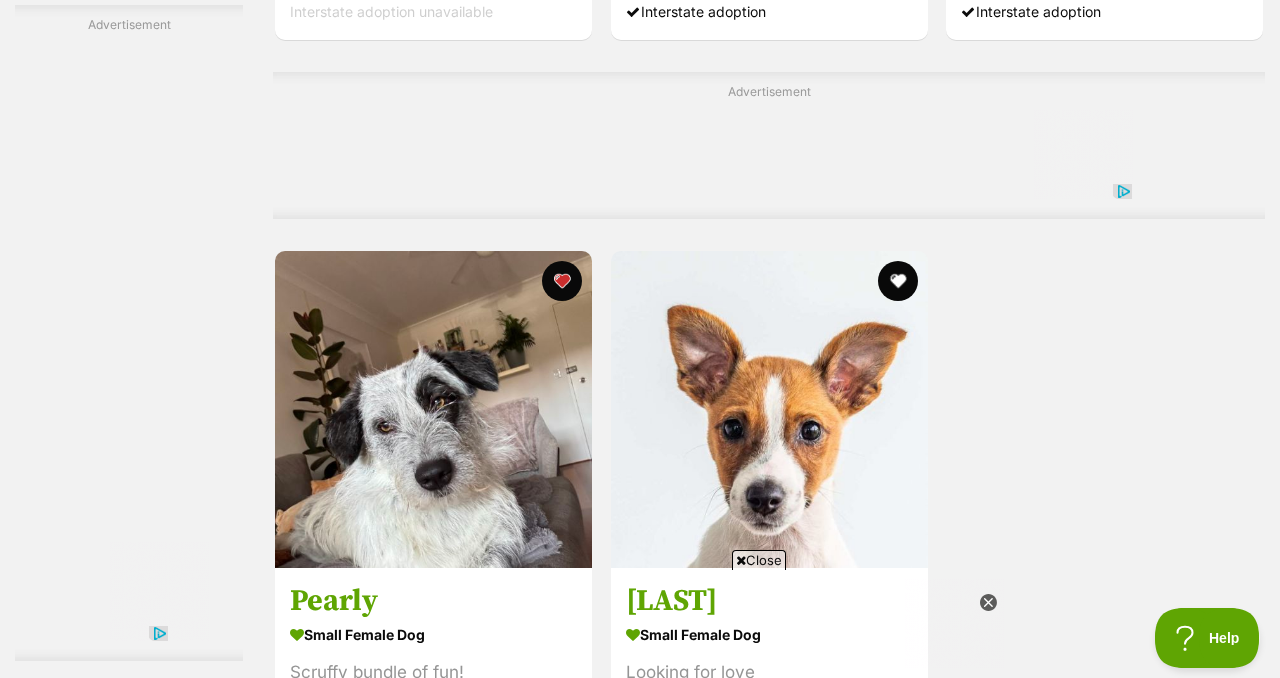 click on "Next" at bounding box center (850, 814) 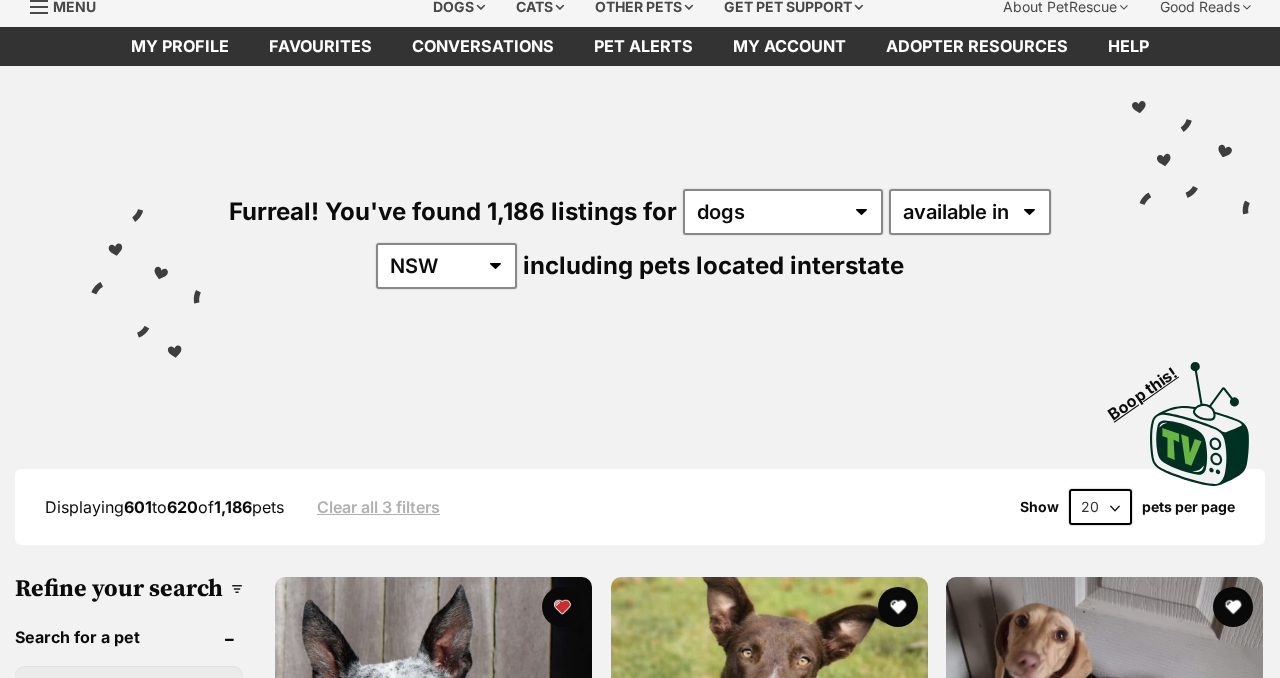 scroll, scrollTop: 0, scrollLeft: 0, axis: both 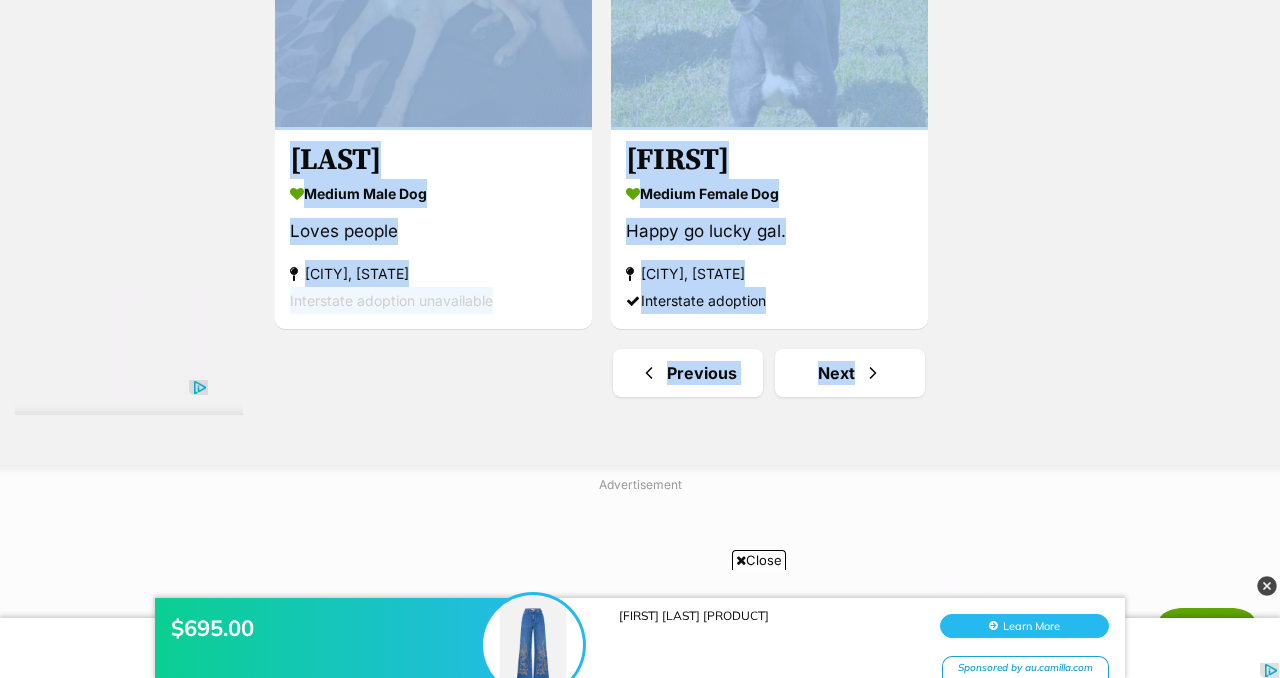 drag, startPoint x: 1279, startPoint y: 94, endPoint x: 1279, endPoint y: 503, distance: 409 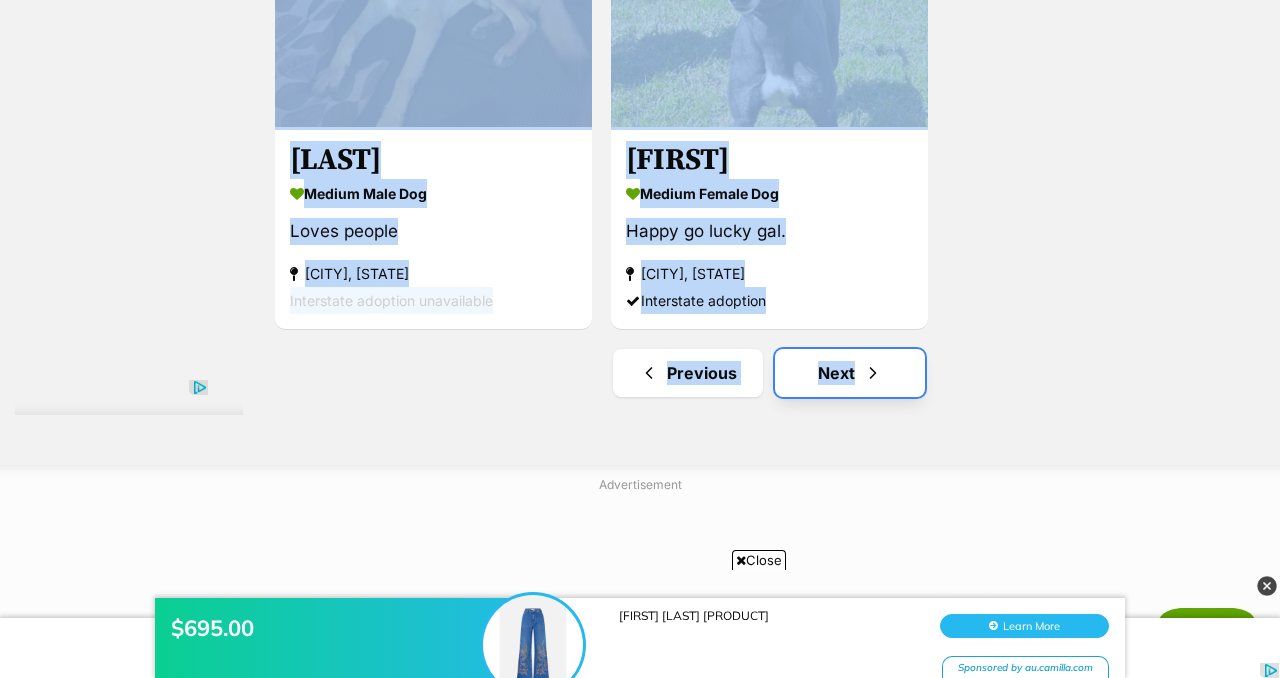 click on "Next" at bounding box center [850, 373] 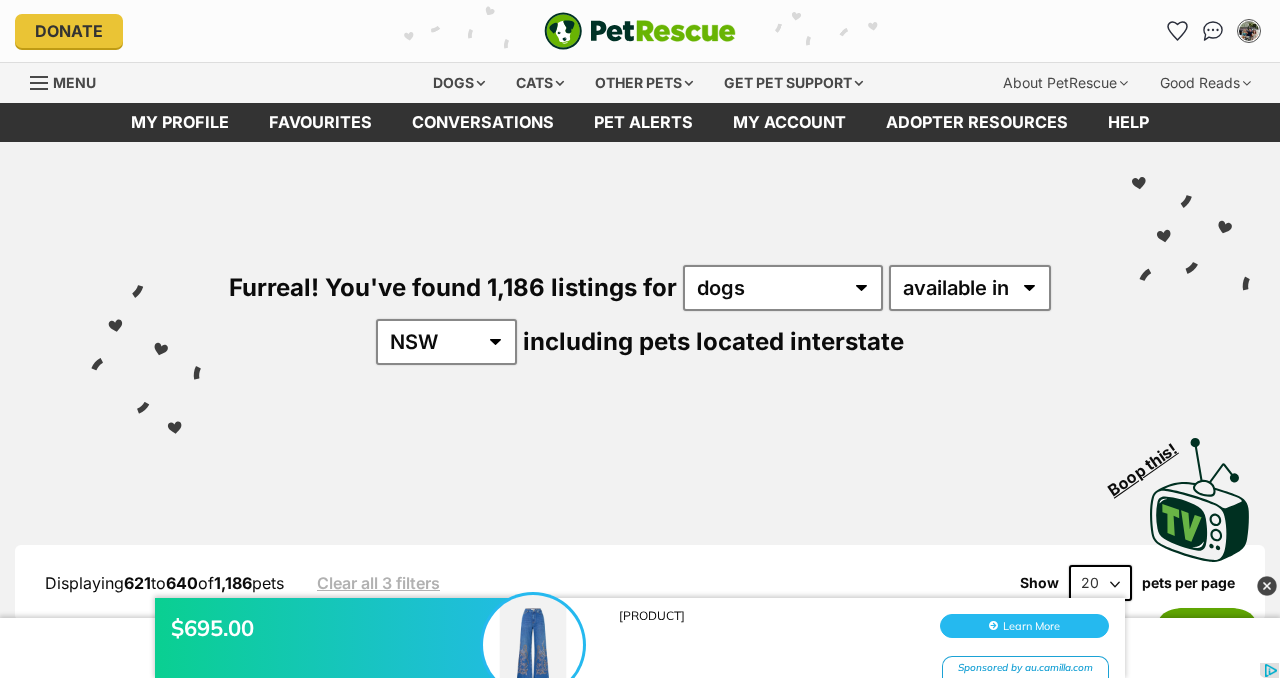 scroll, scrollTop: 0, scrollLeft: 0, axis: both 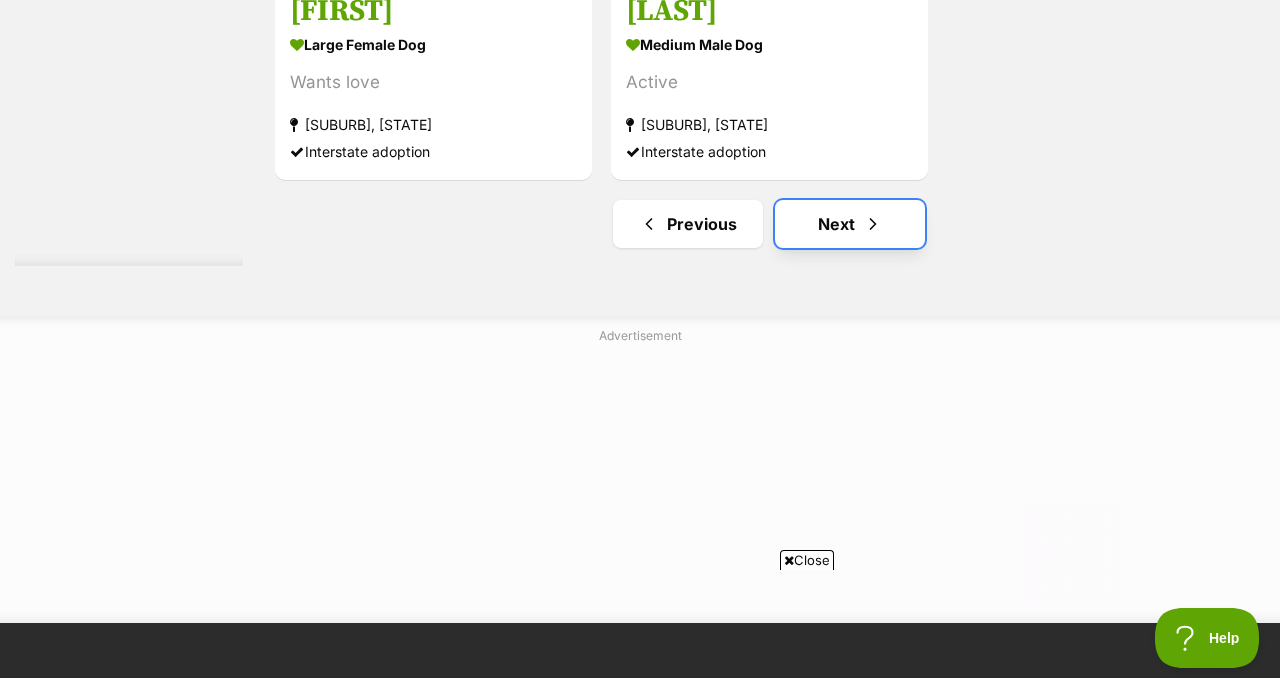 click at bounding box center (873, 224) 